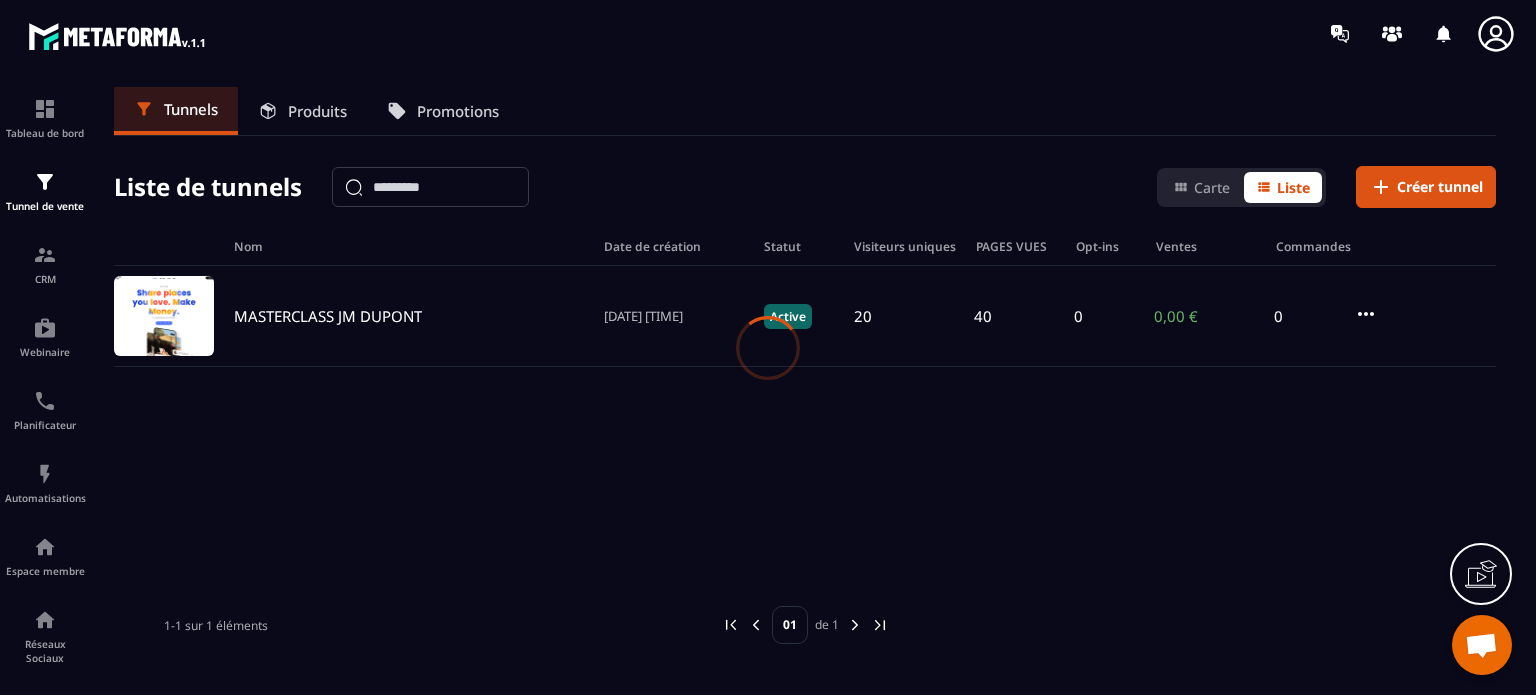 scroll, scrollTop: 0, scrollLeft: 0, axis: both 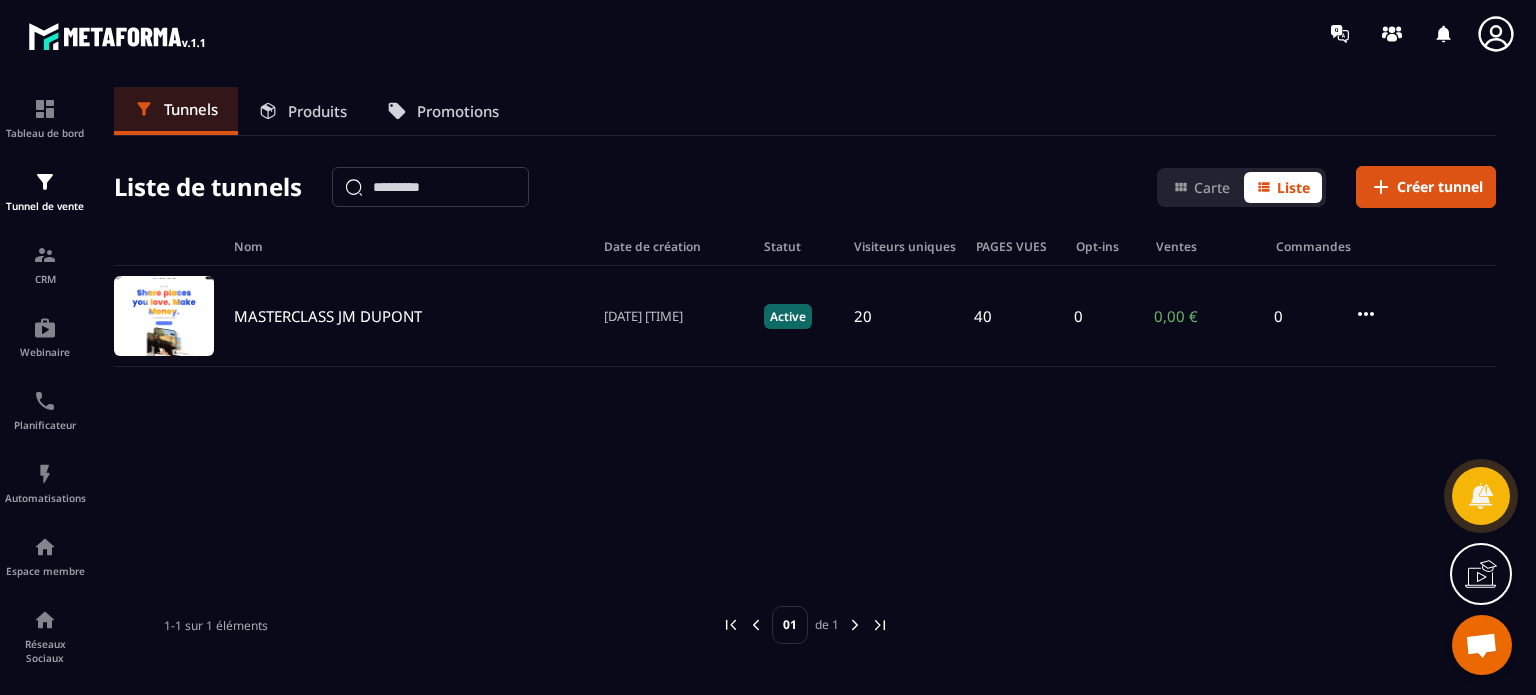 click 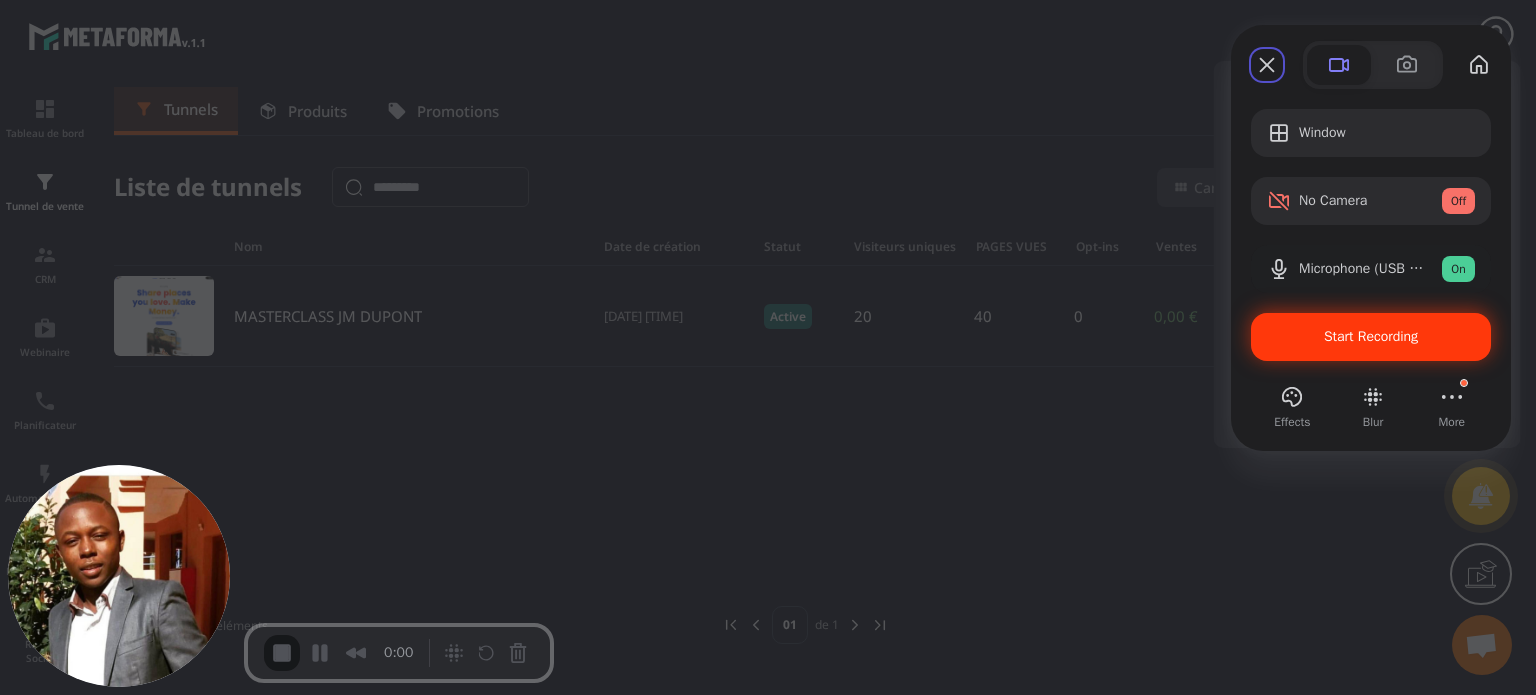 click on "Start Recording" at bounding box center (1371, 336) 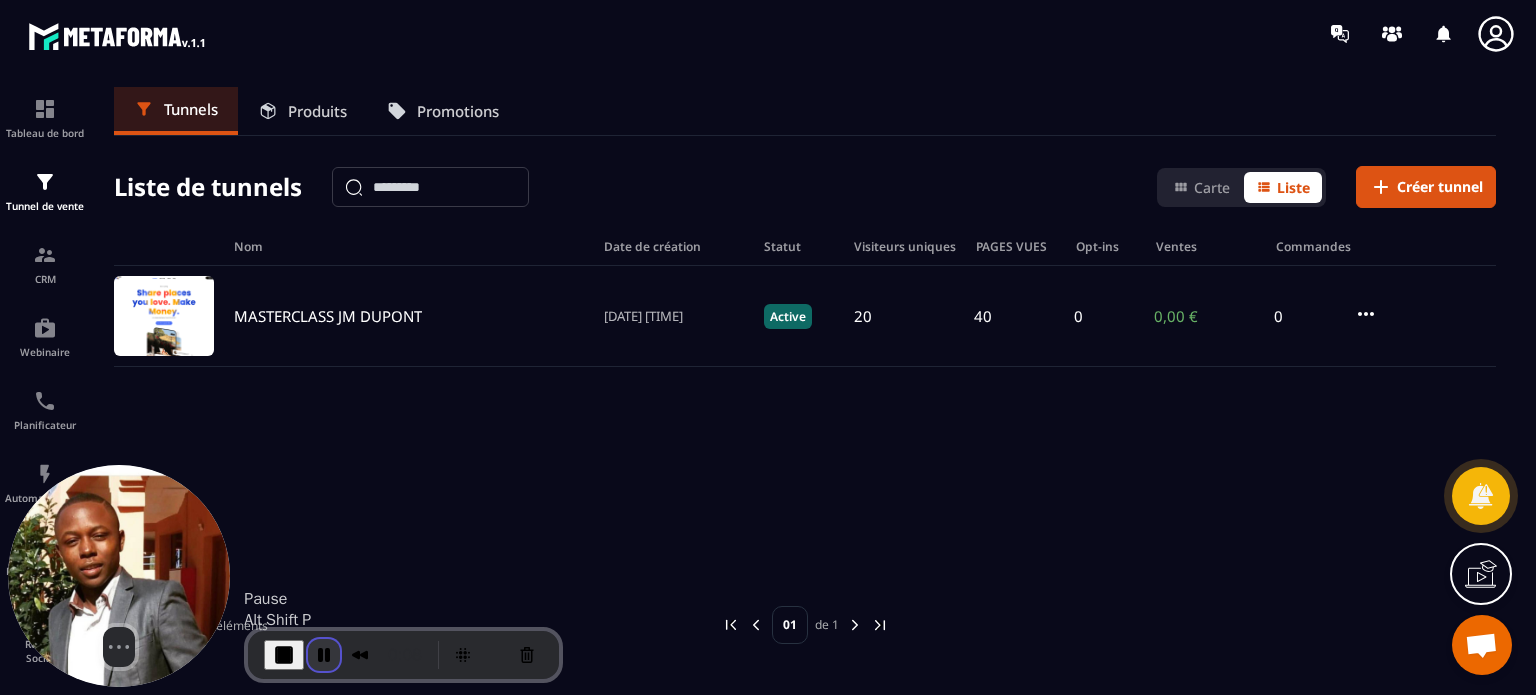 click at bounding box center [324, 655] 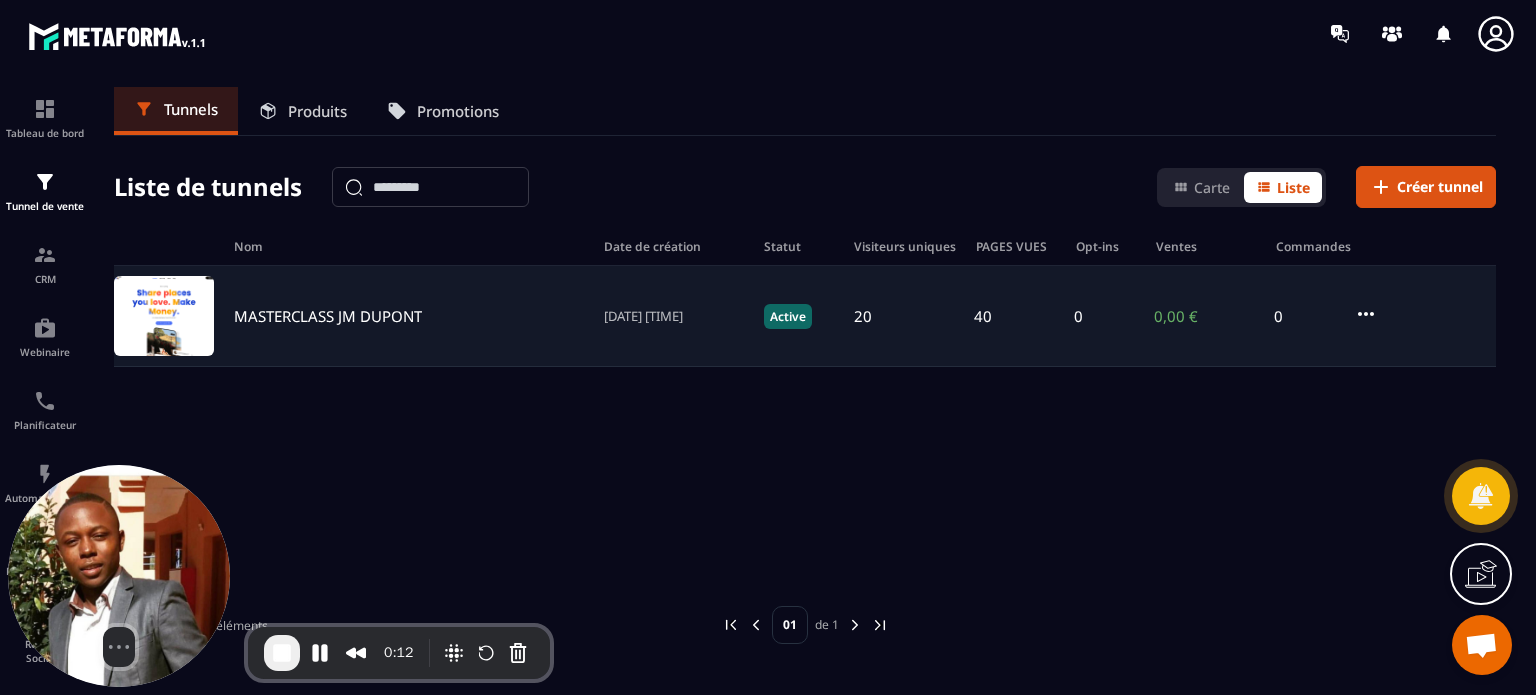 click on "MASTERCLASS [NAME] [DATE] [TIME] Active 20 40 0 0,00 € 0" 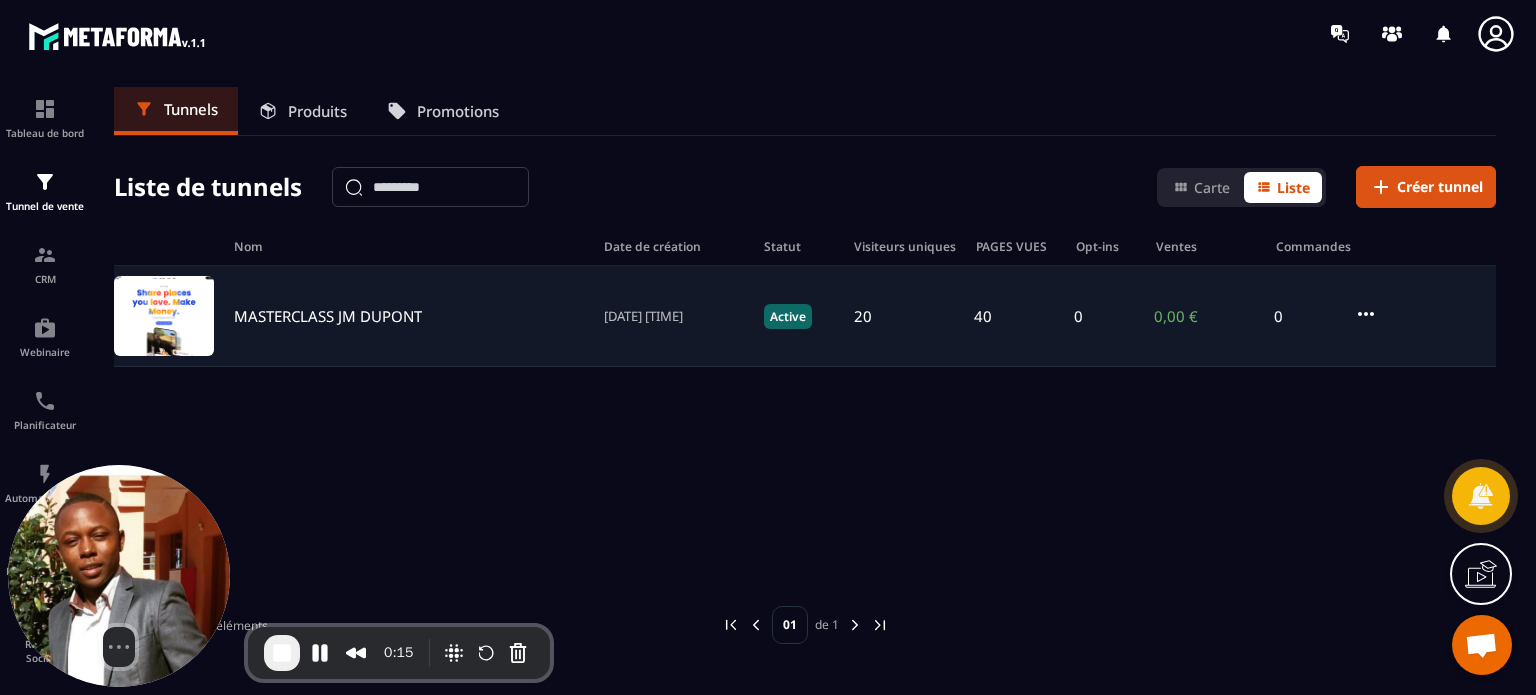 click at bounding box center [164, 316] 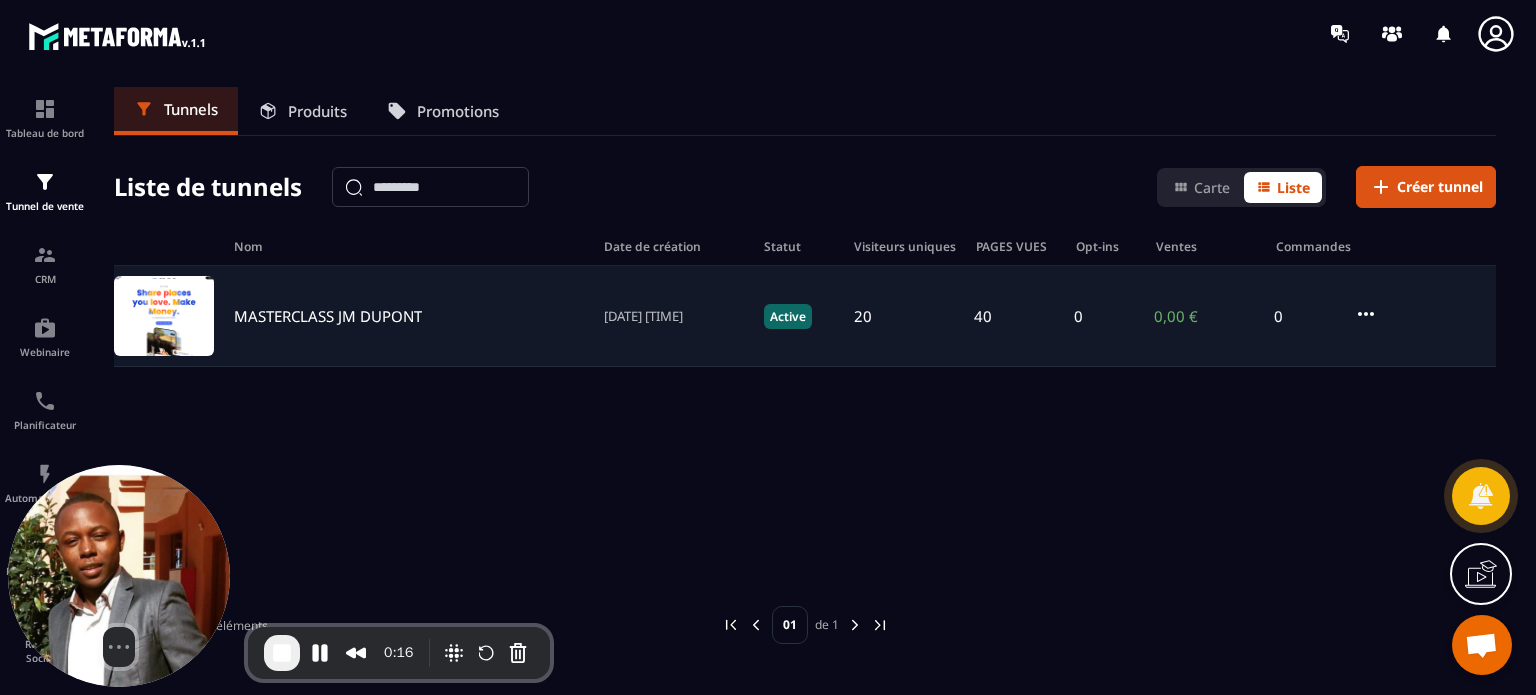 click on "MASTERCLASS JM DUPONT" at bounding box center [328, 316] 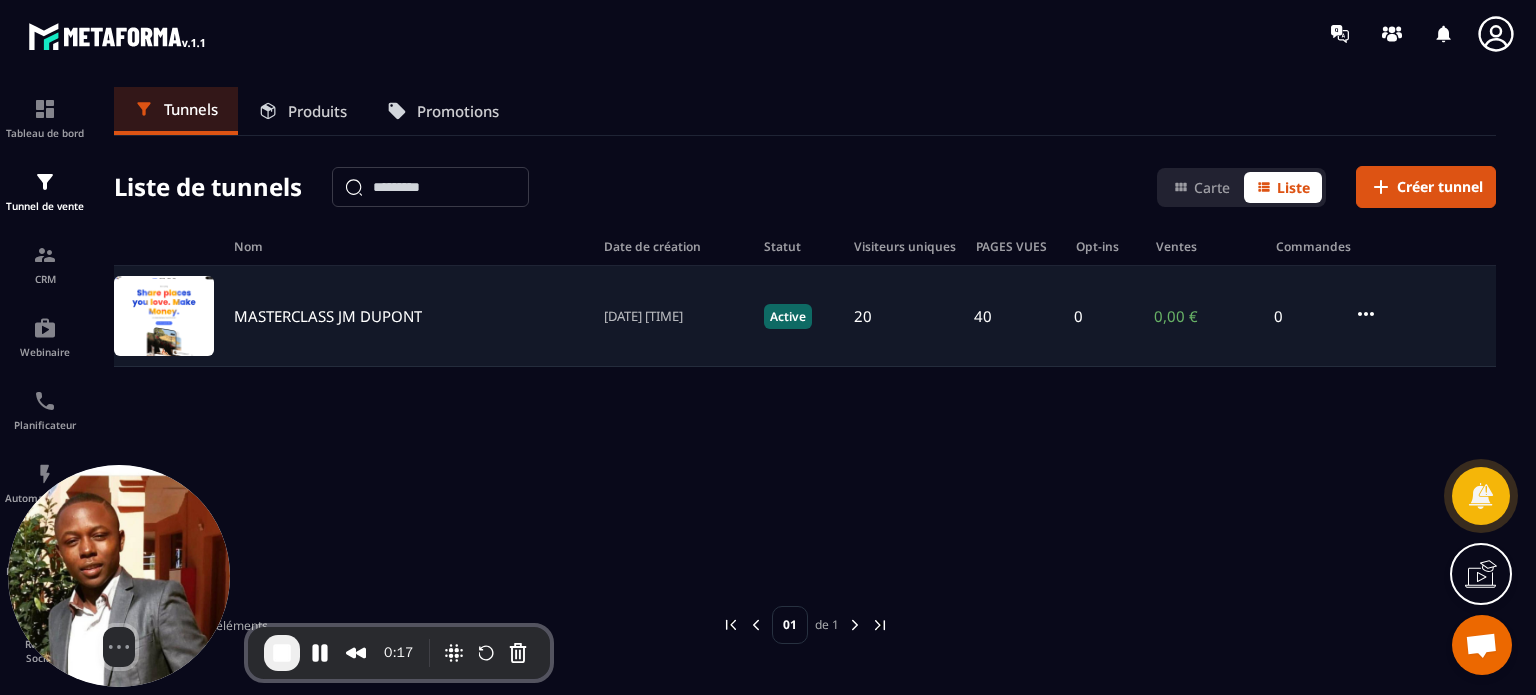click 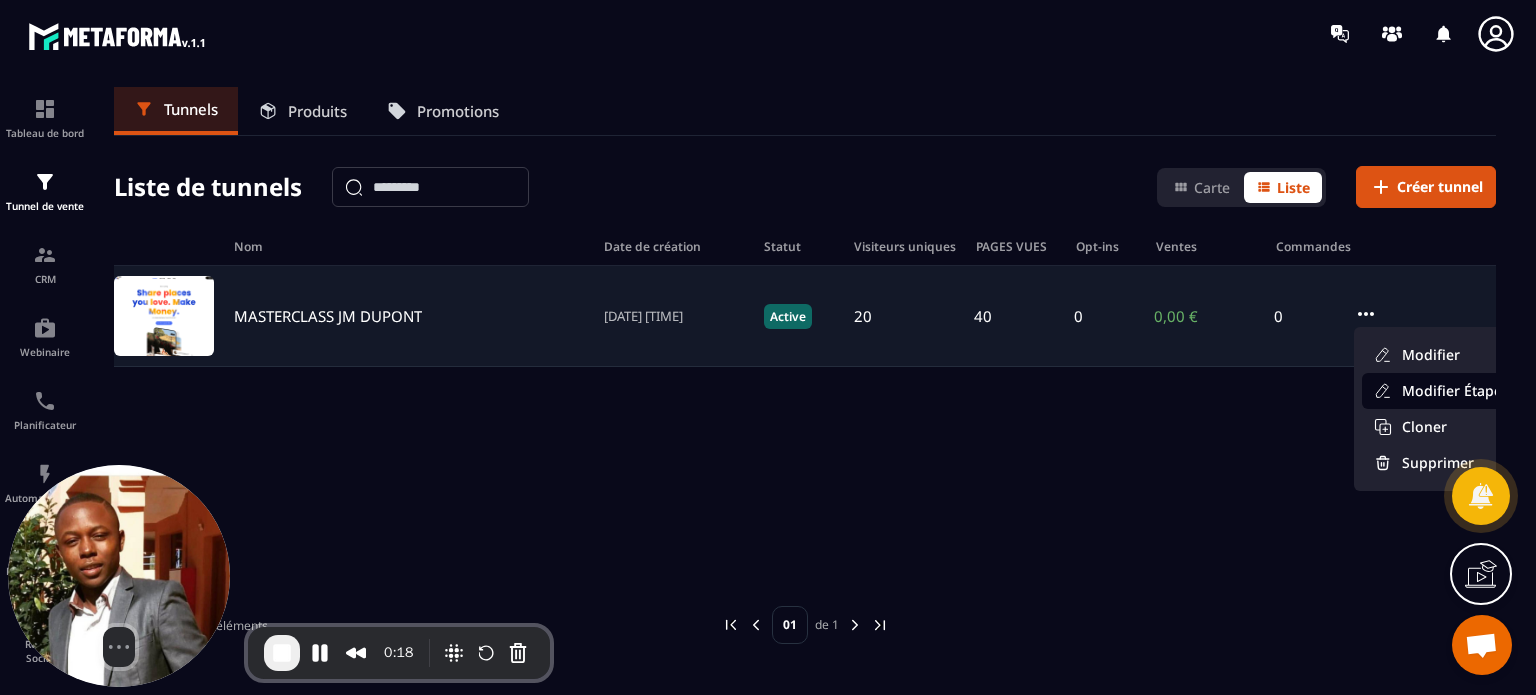 click on "Modifier Étapes" at bounding box center [1441, 391] 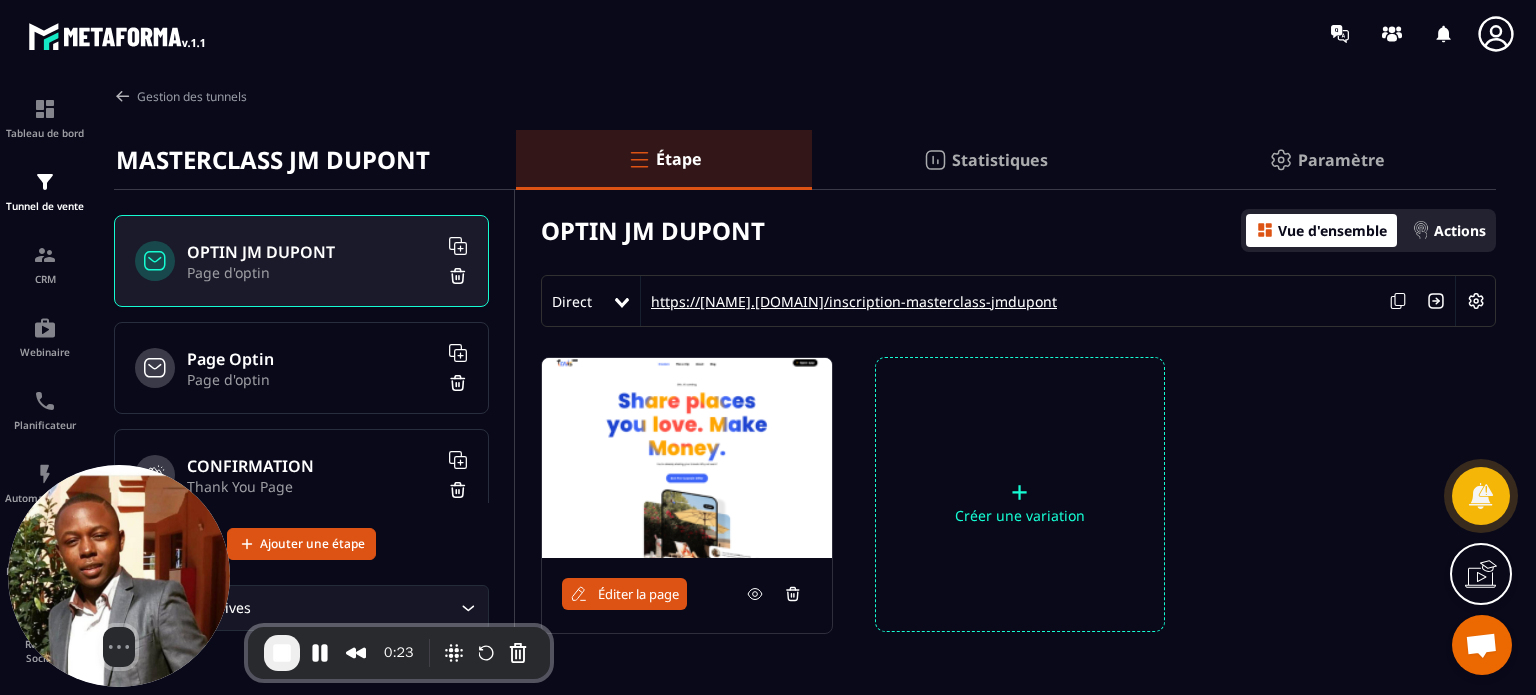 click on "https://[NAME].[DOMAIN]/inscription-masterclass-jmdupont" at bounding box center [849, 301] 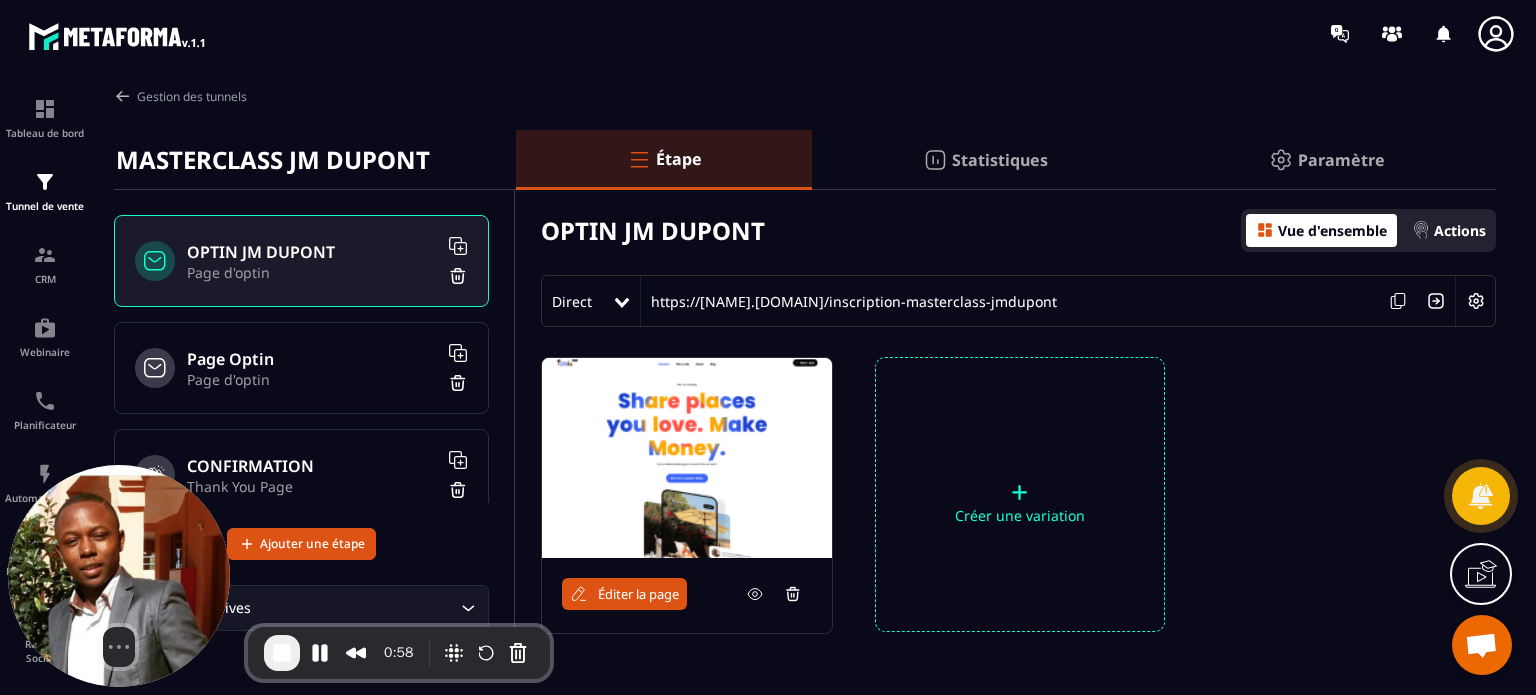 click on "Page d'optin" at bounding box center [312, 379] 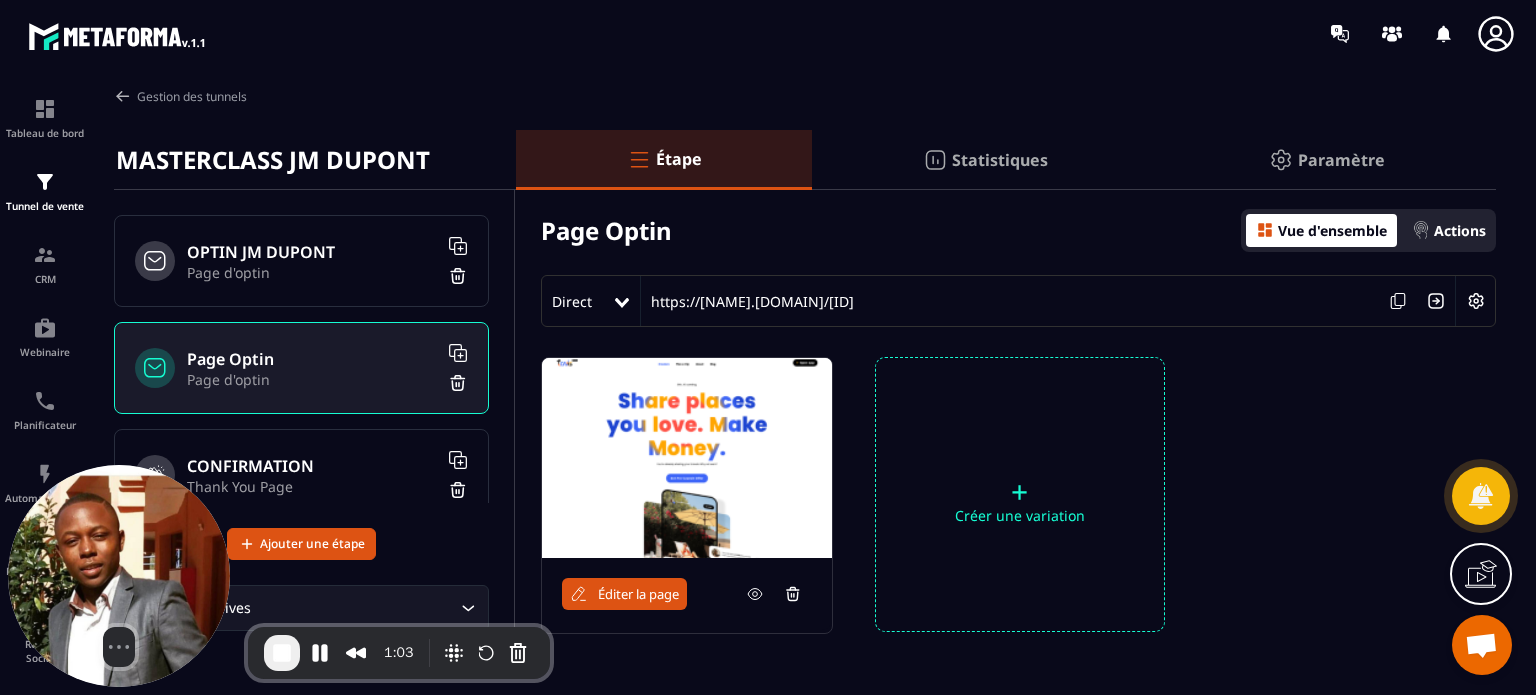 click on "CONFIRMATION Thank You Page" at bounding box center (301, 475) 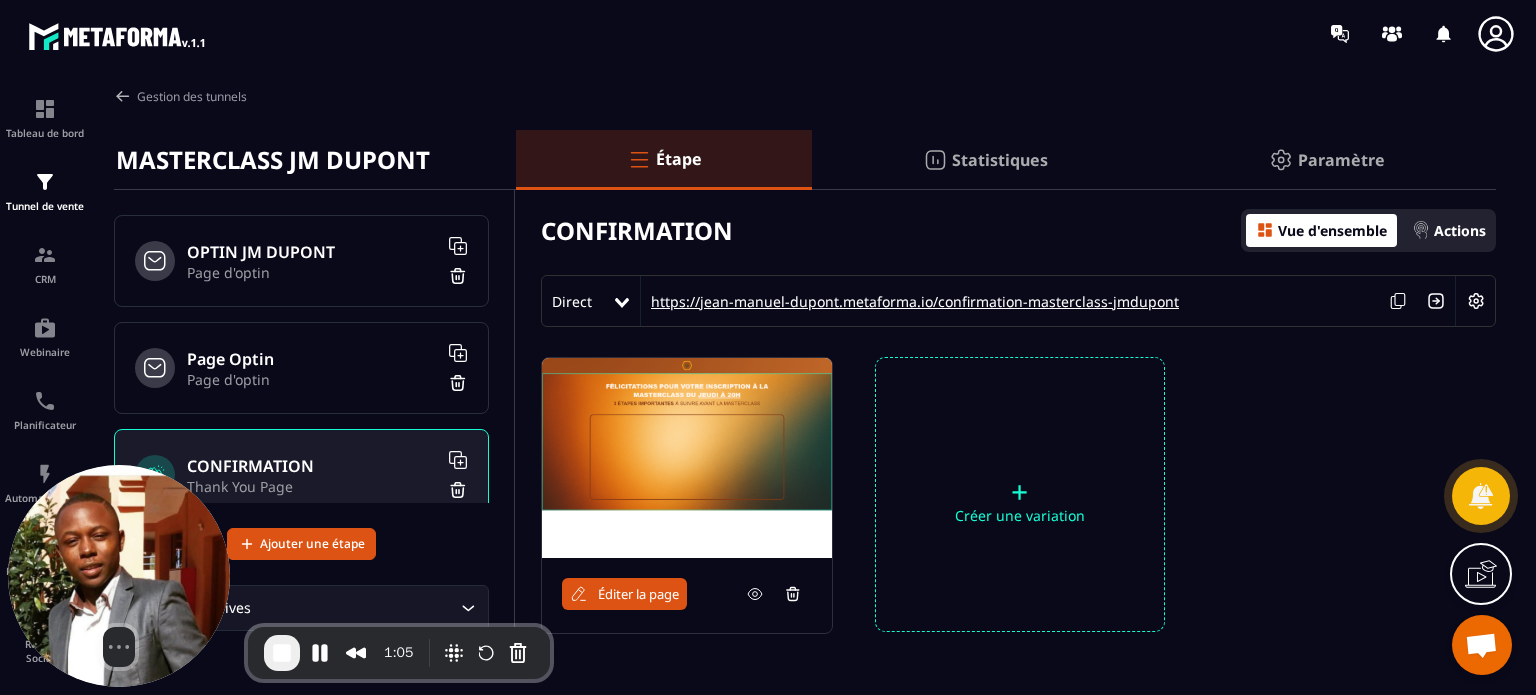 click on "https://jean-manuel-dupont.metaforma.io/confirmation-masterclass-jmdupont" at bounding box center [910, 301] 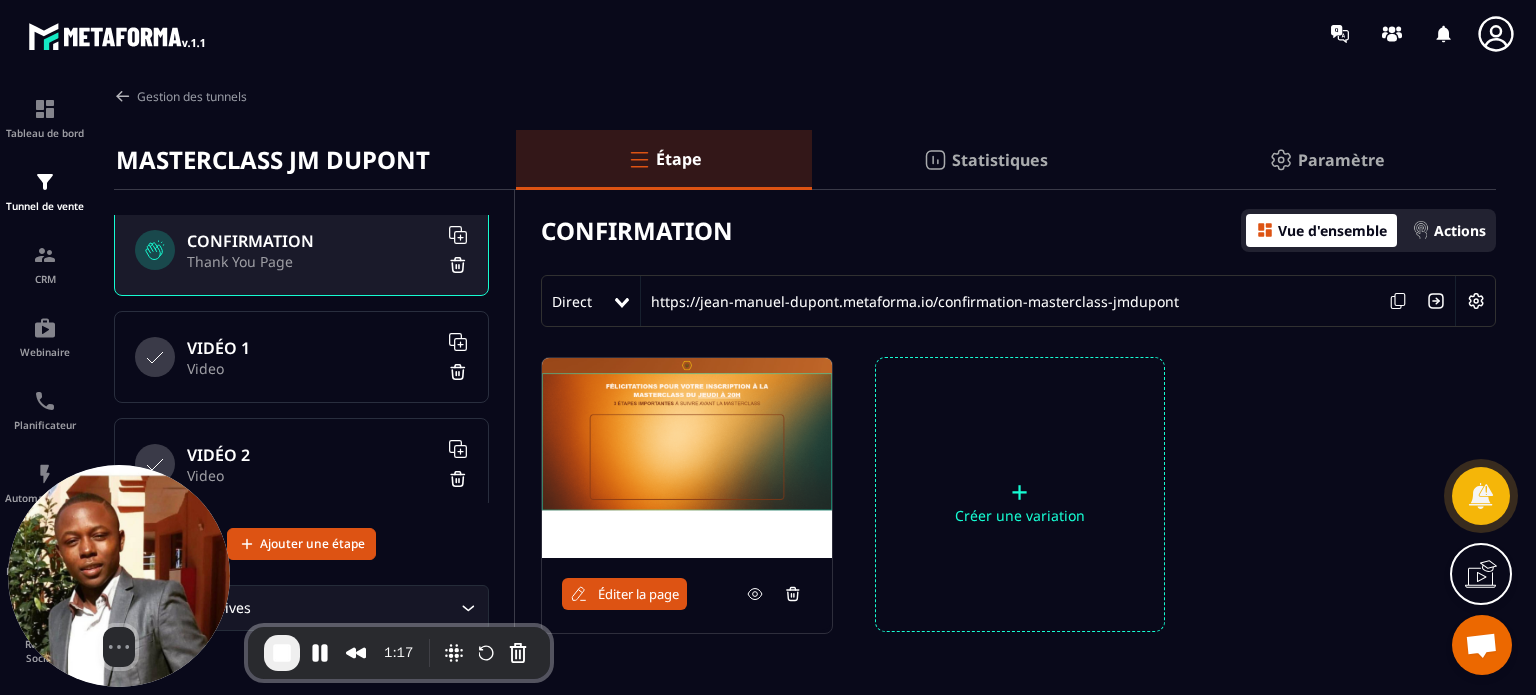 scroll, scrollTop: 252, scrollLeft: 0, axis: vertical 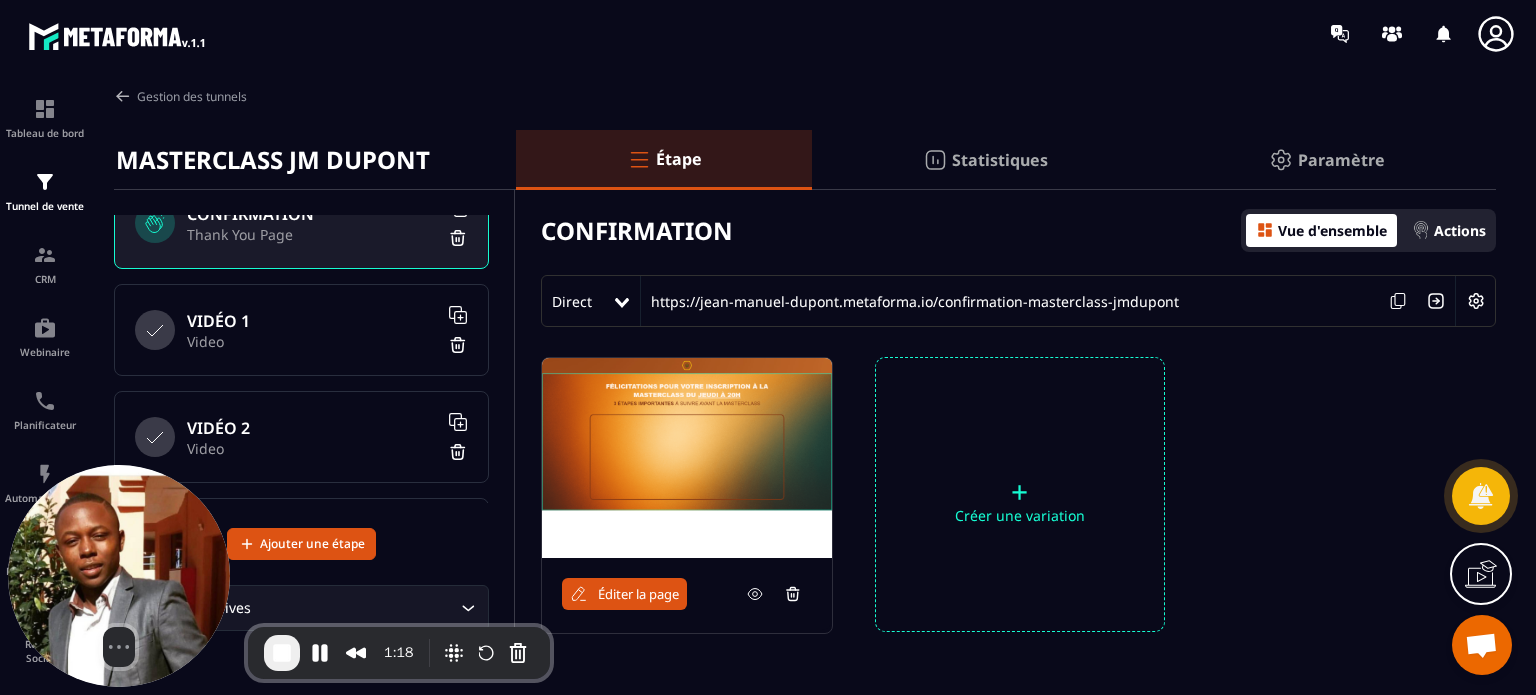 click on "VIDÉO 1 Video" at bounding box center (301, 330) 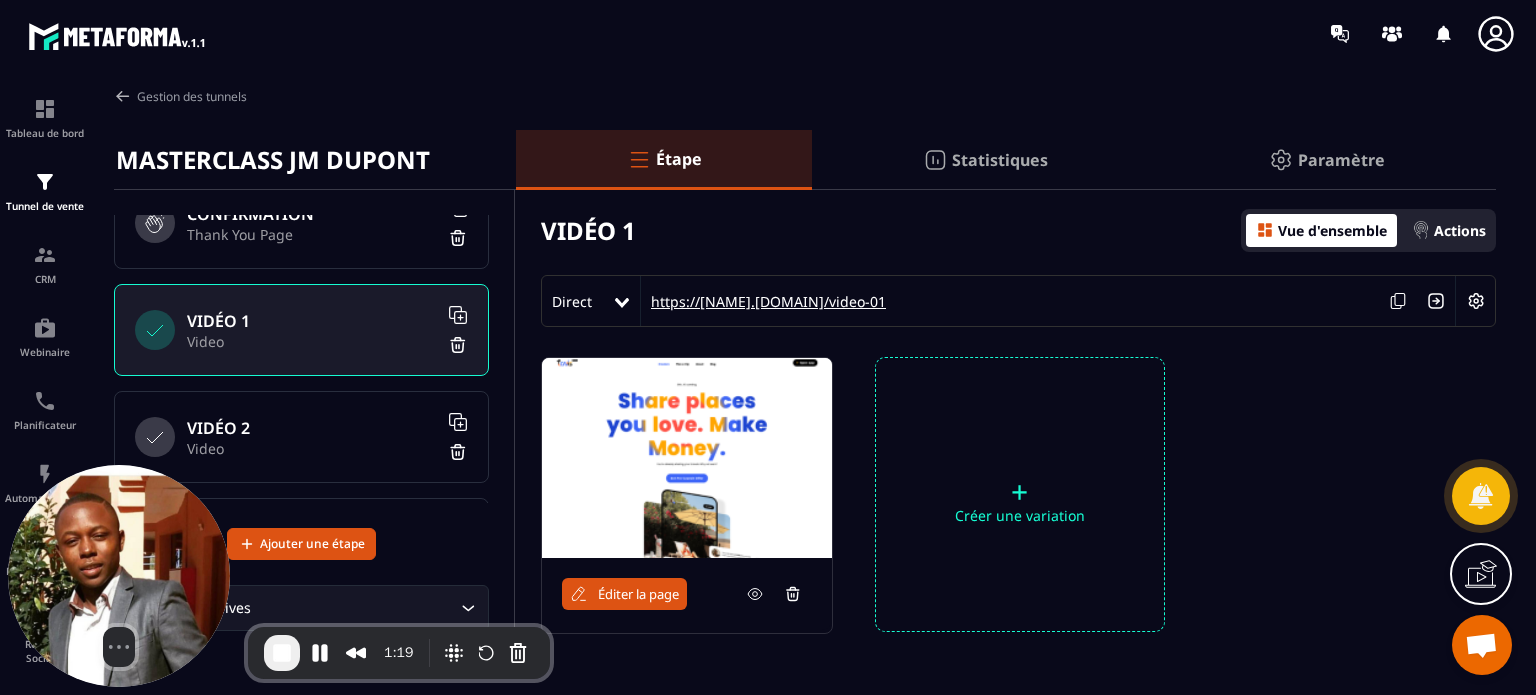 click on "https://[NAME].[DOMAIN]/video-01" at bounding box center (763, 301) 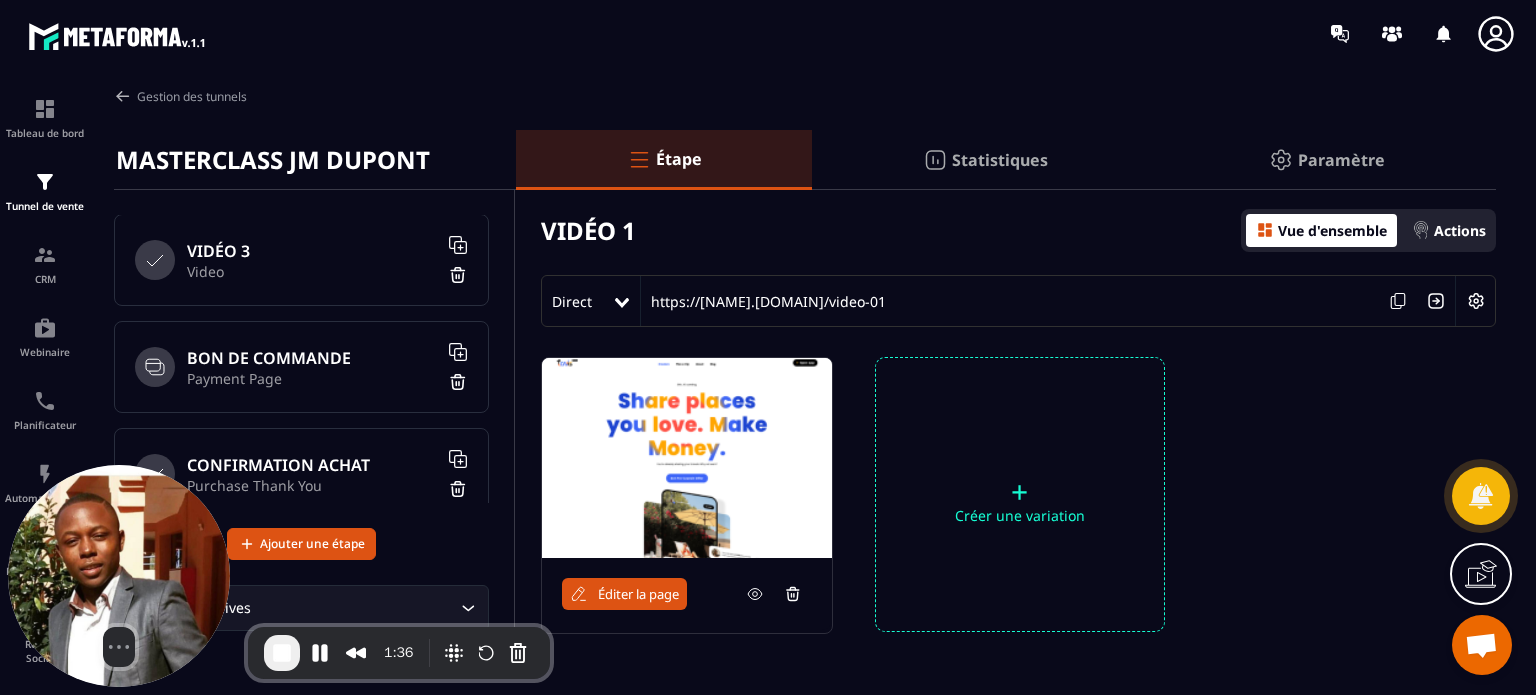scroll, scrollTop: 552, scrollLeft: 0, axis: vertical 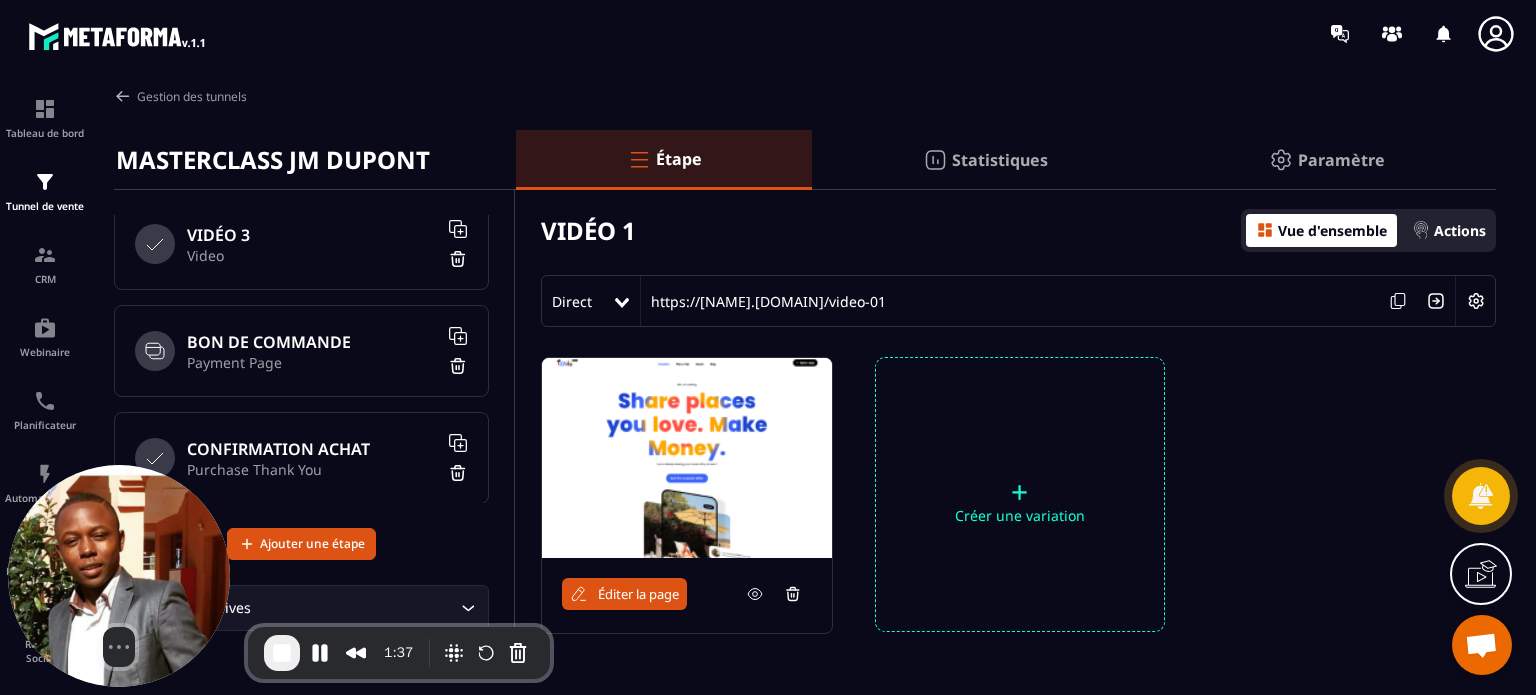 click on "BON DE COMMANDE" at bounding box center (312, 342) 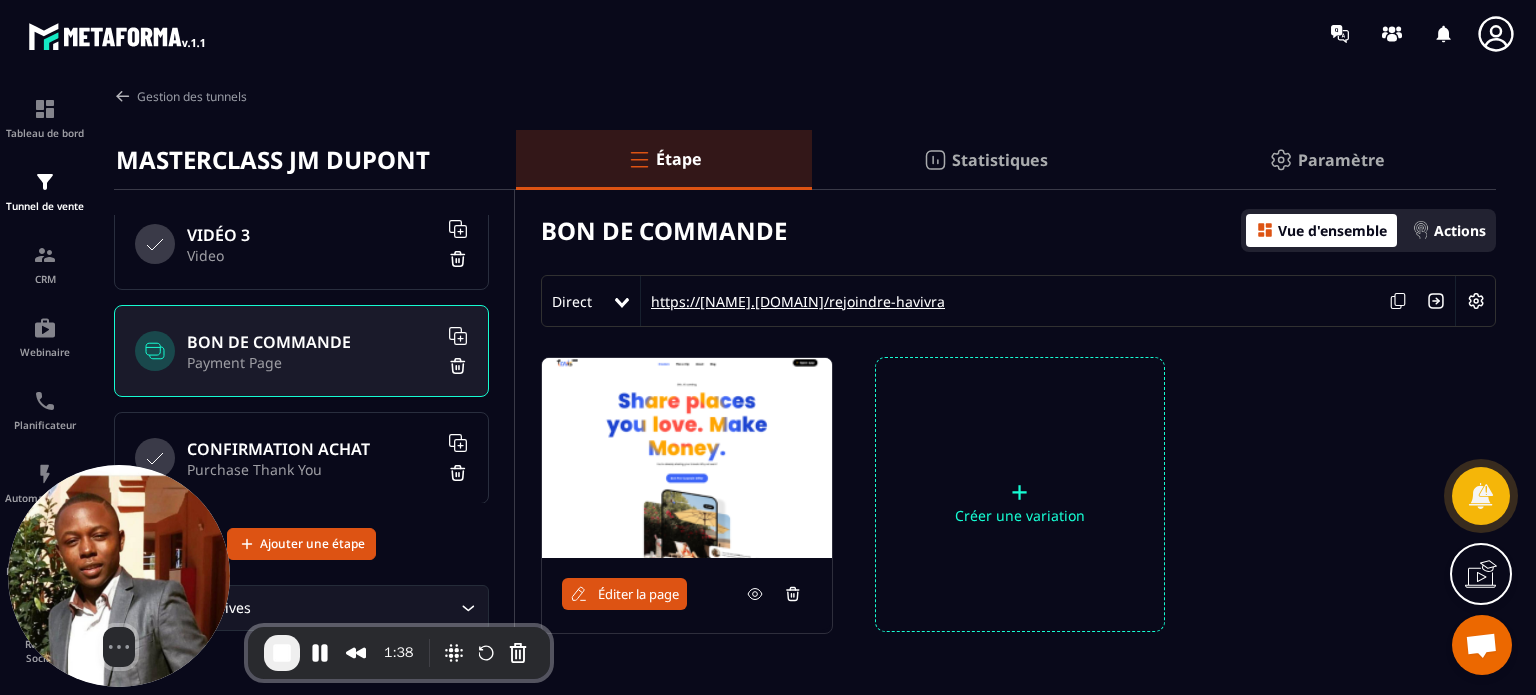 click on "https://[NAME].[DOMAIN]/rejoindre-havivra" at bounding box center [793, 301] 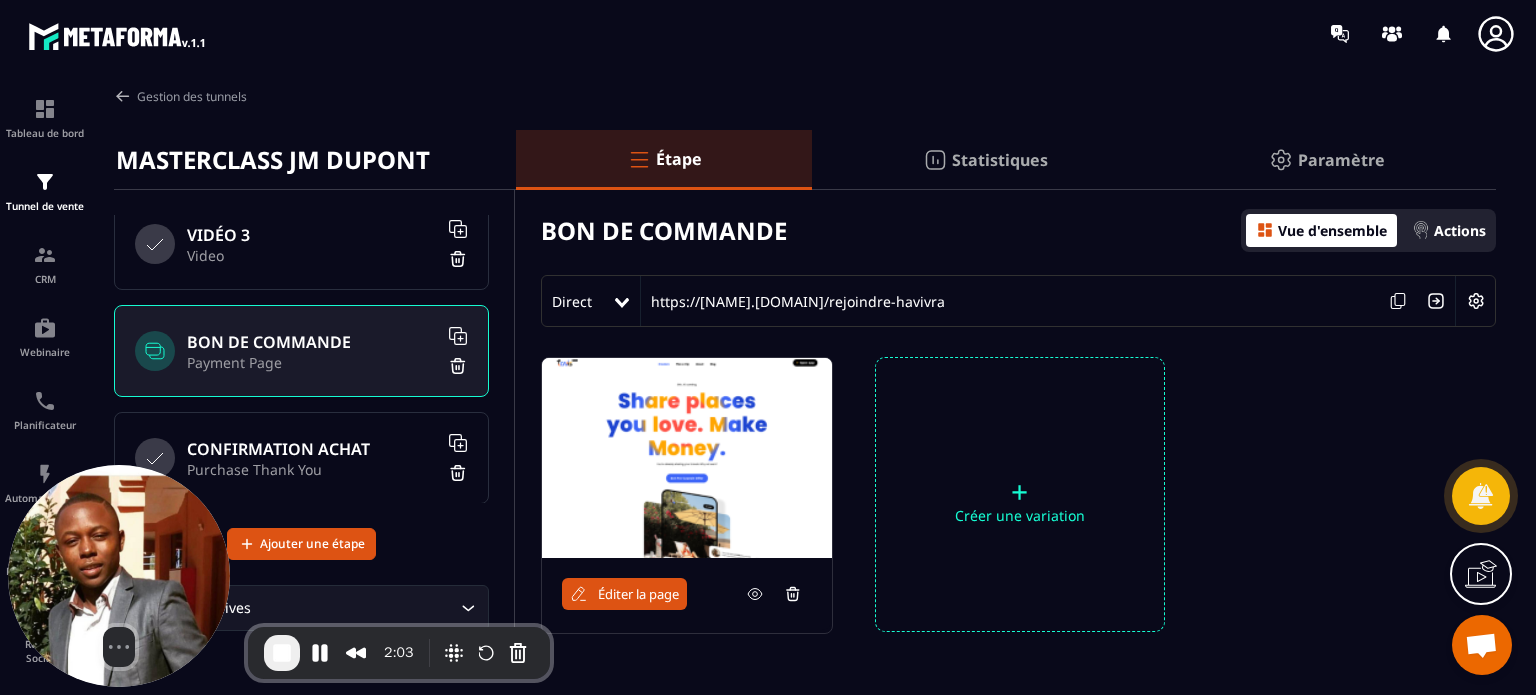 scroll, scrollTop: 671, scrollLeft: 0, axis: vertical 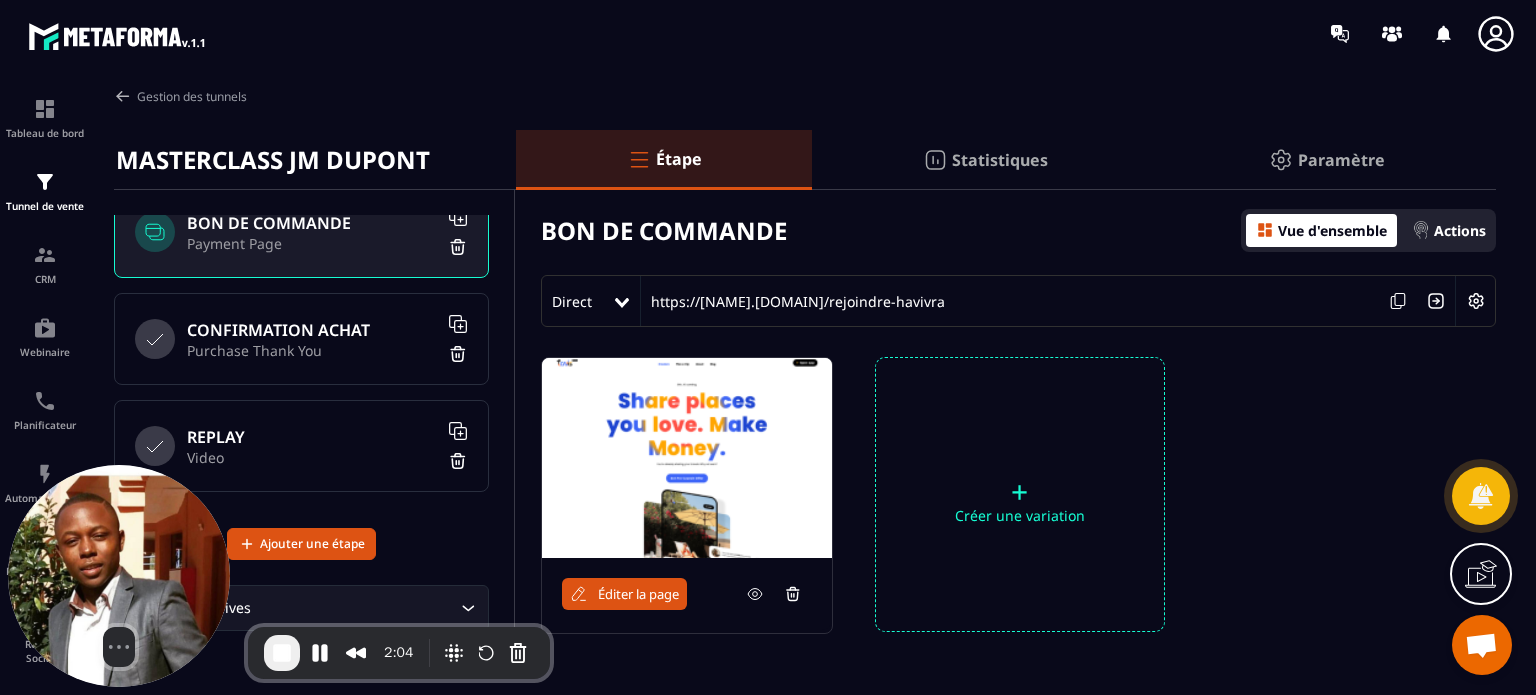 click on "Purchase Thank You" at bounding box center [312, 350] 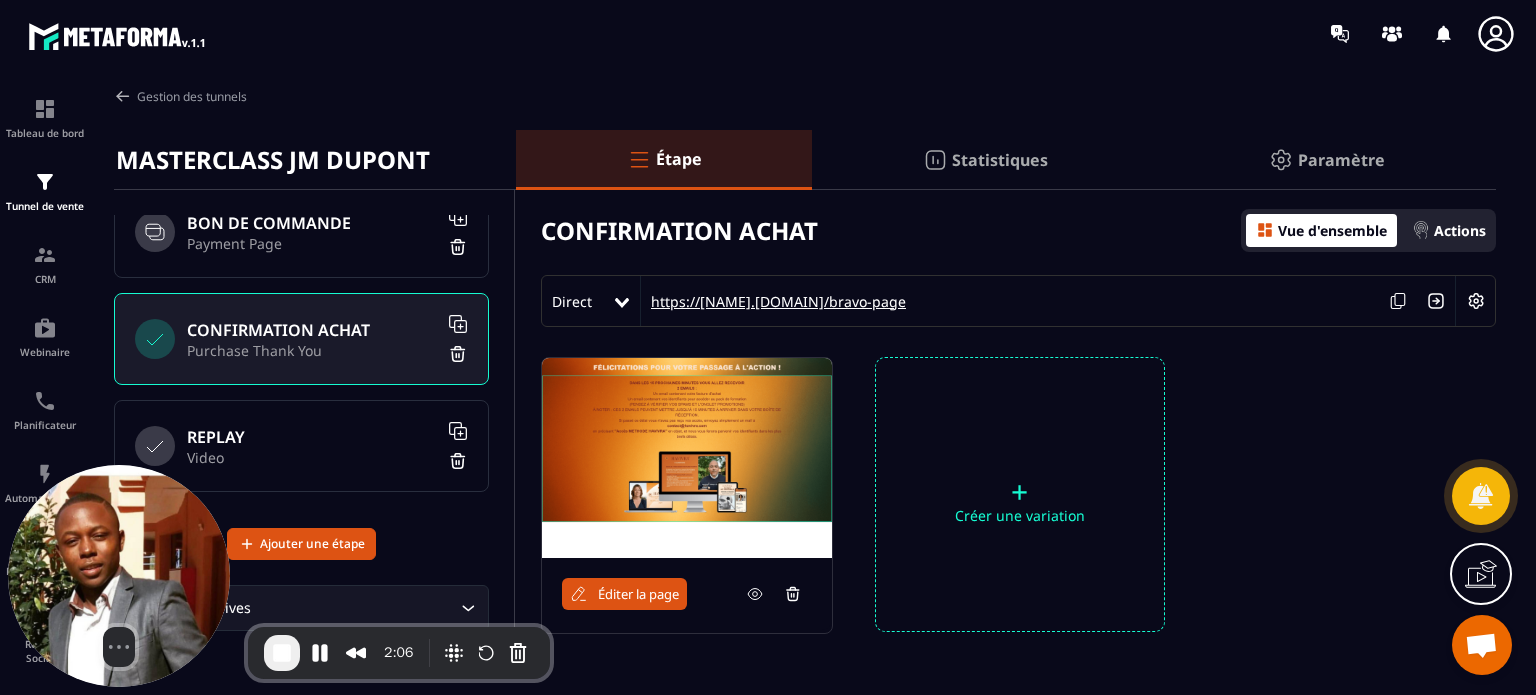 click on "https://[NAME].[DOMAIN]/bravo-page" at bounding box center (773, 301) 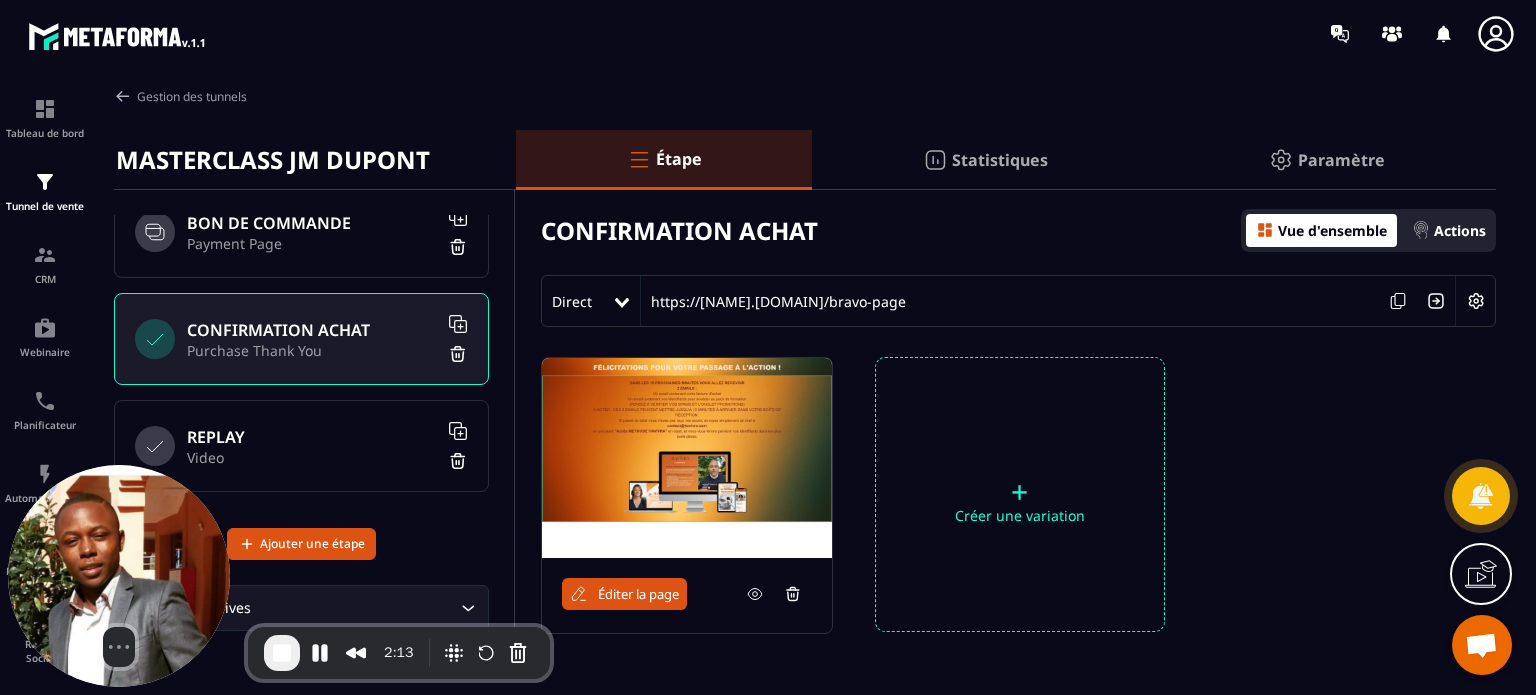 click on "Video" at bounding box center [312, 457] 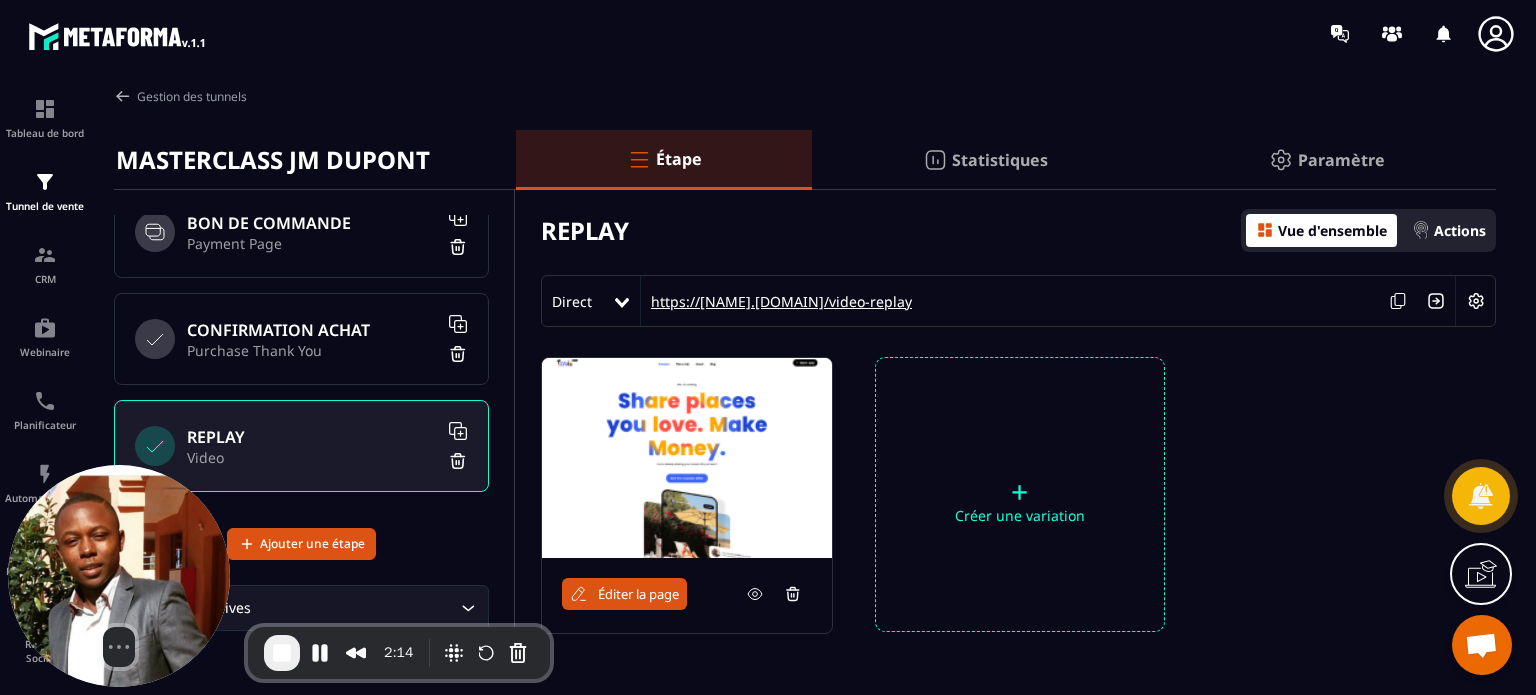 click on "https://[NAME].[DOMAIN]/video-replay" at bounding box center (776, 301) 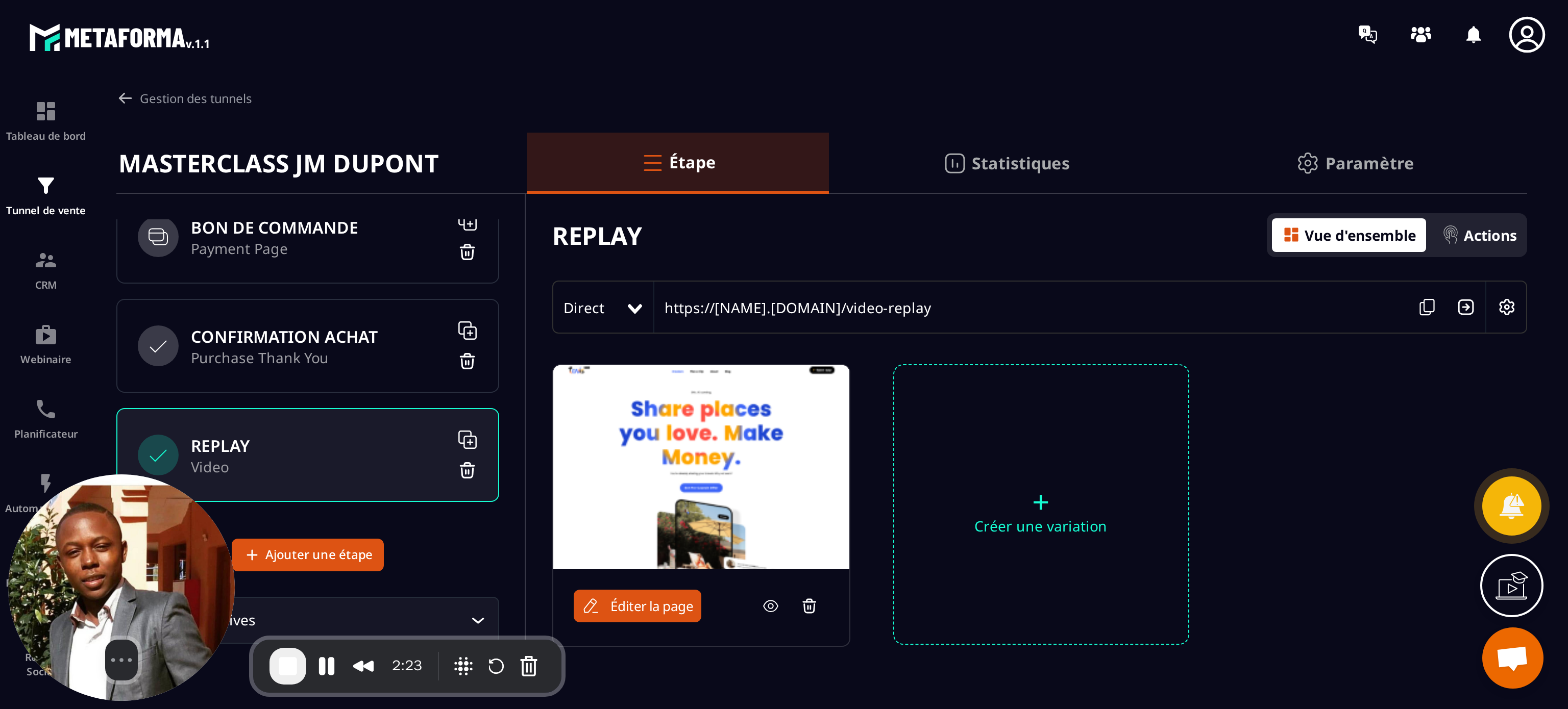 scroll, scrollTop: 0, scrollLeft: 0, axis: both 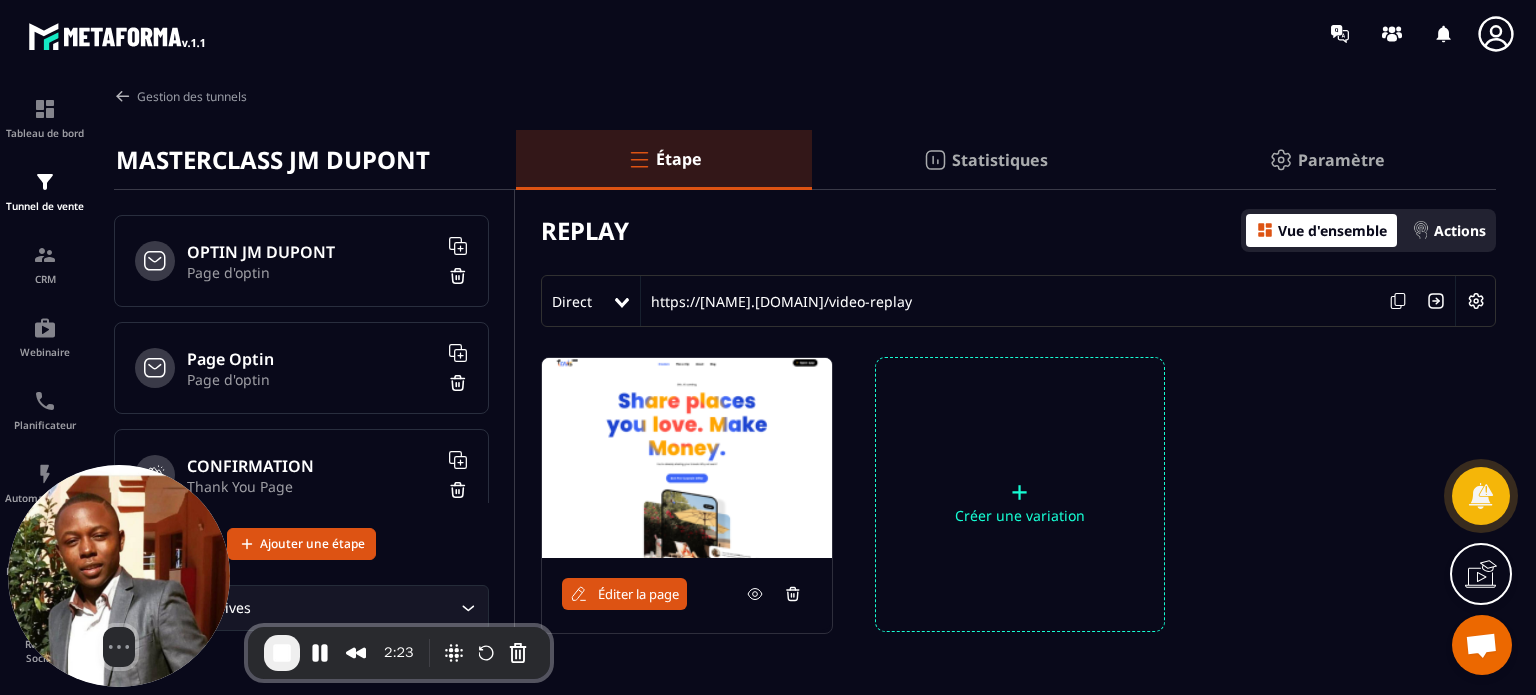 click on "OPTIN JM DUPONT Page d'optin" at bounding box center (301, 261) 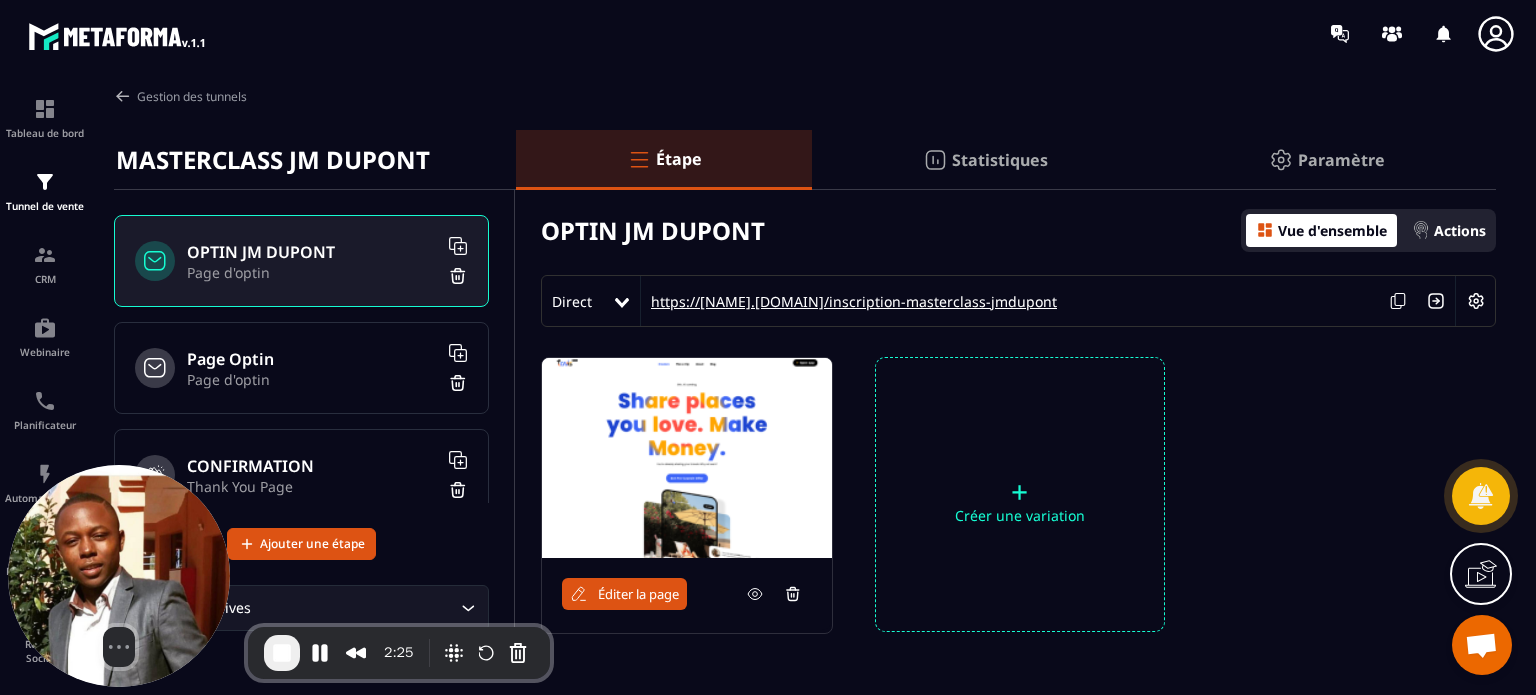 click on "https://[NAME].[DOMAIN]/inscription-masterclass-jmdupont" at bounding box center [849, 301] 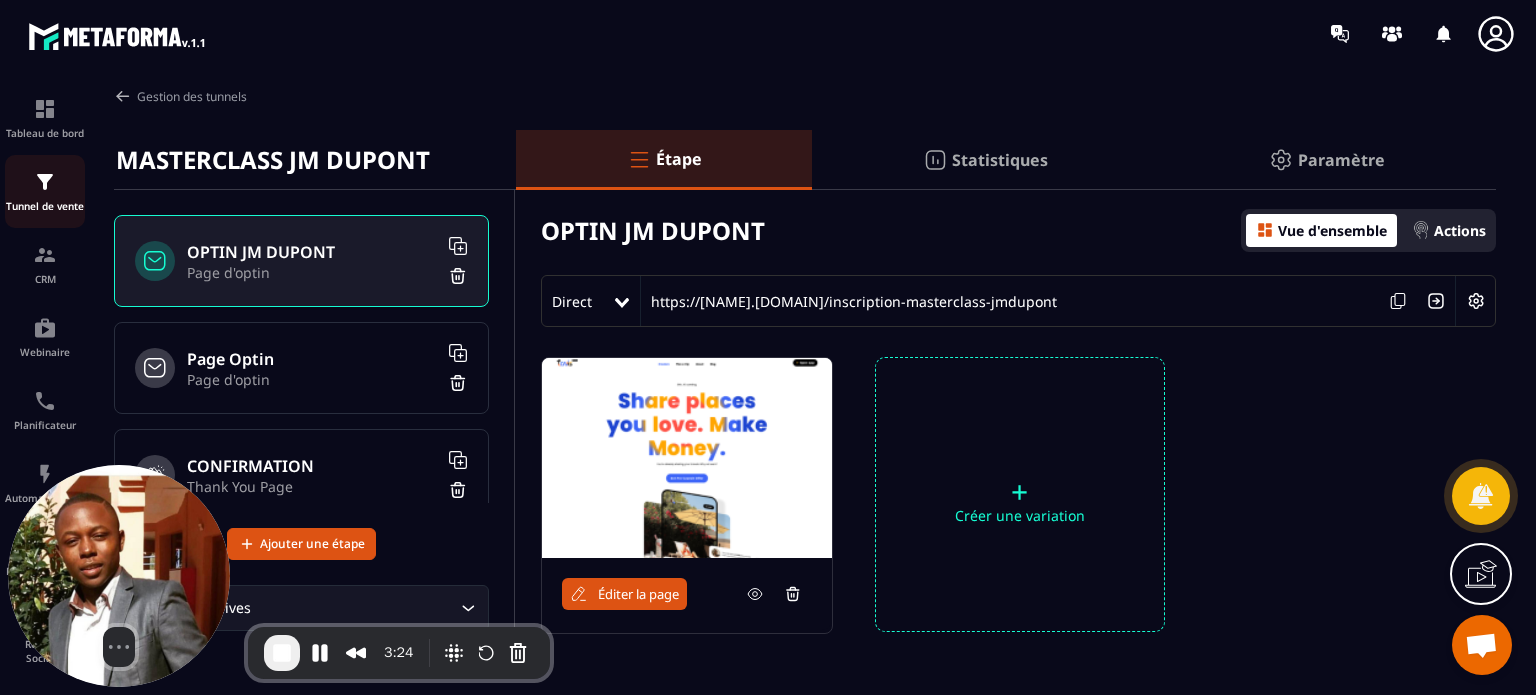 click on "Tunnel de vente" at bounding box center [45, 206] 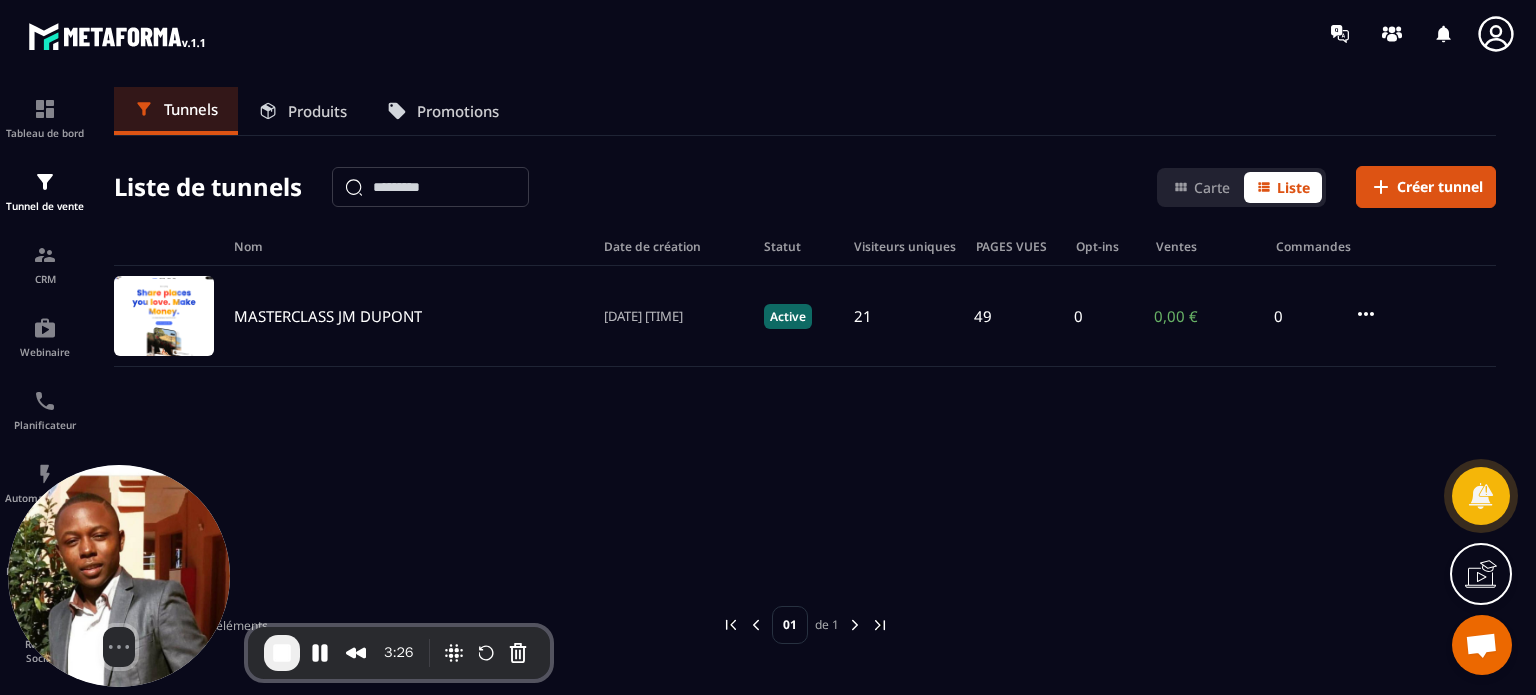 click on "Produits" at bounding box center (302, 111) 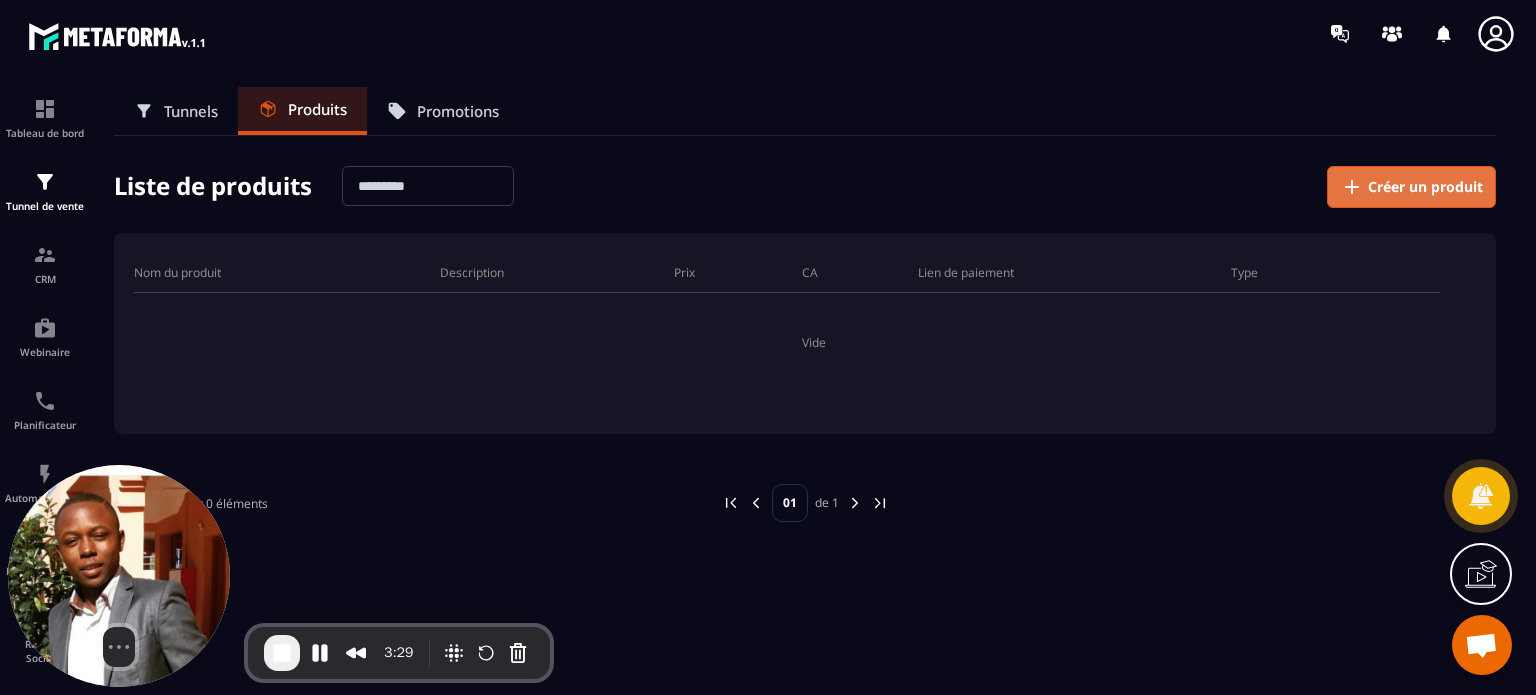 click on "Créer un produit" at bounding box center (1425, 187) 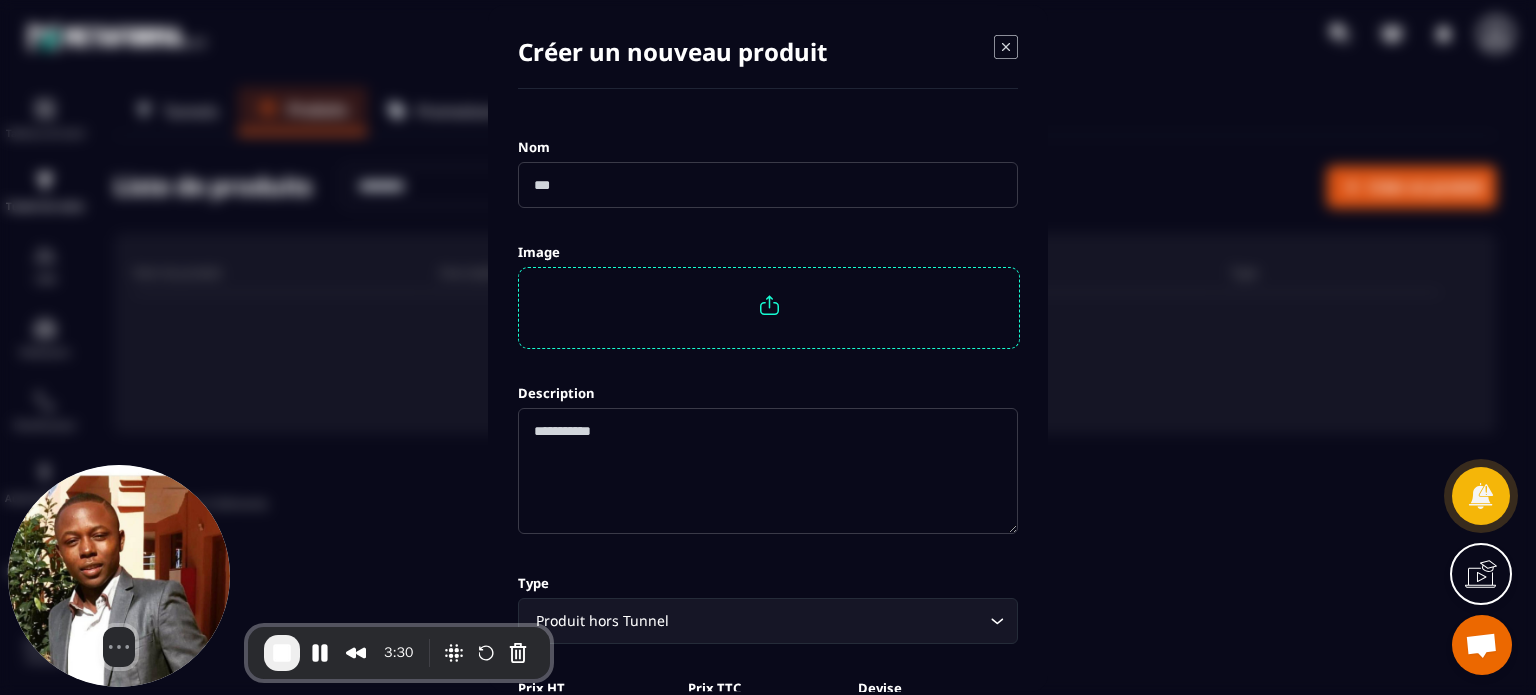 click at bounding box center [768, 185] 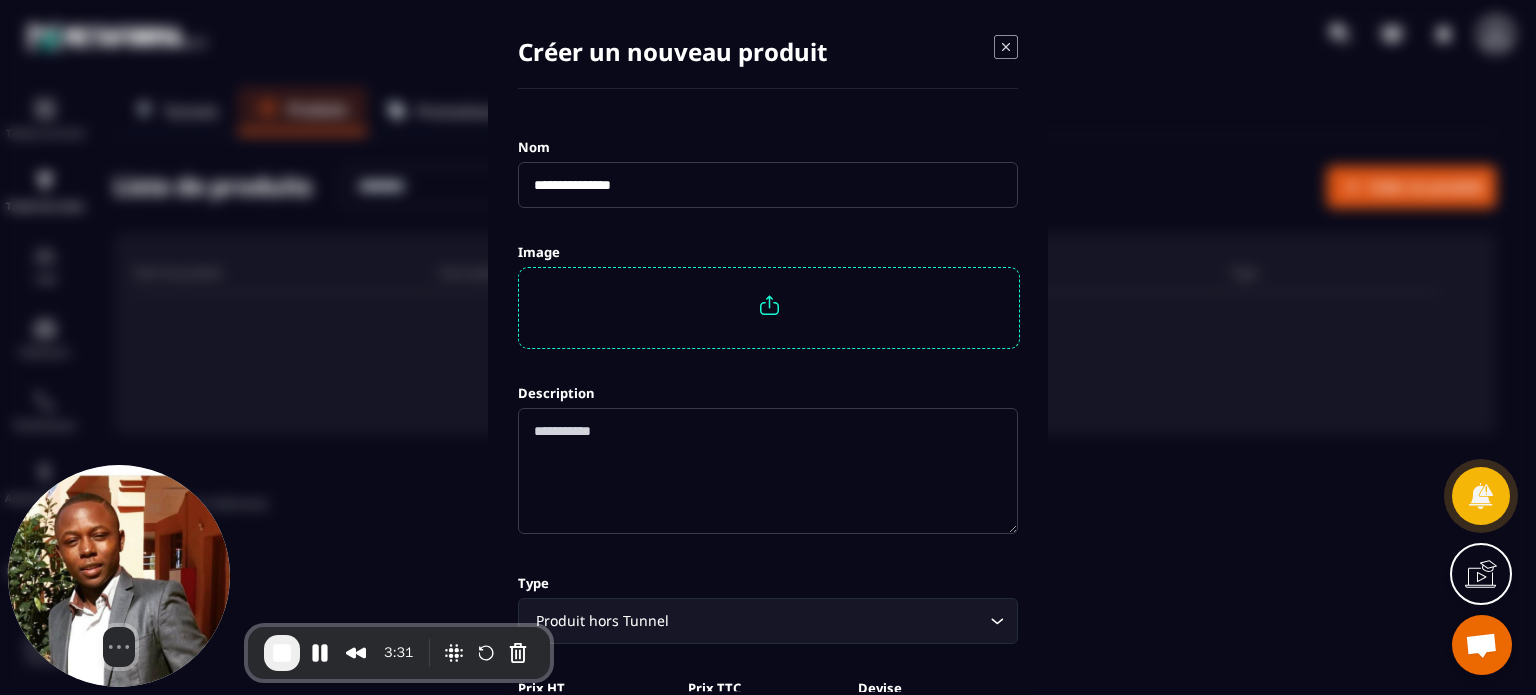 type on "**********" 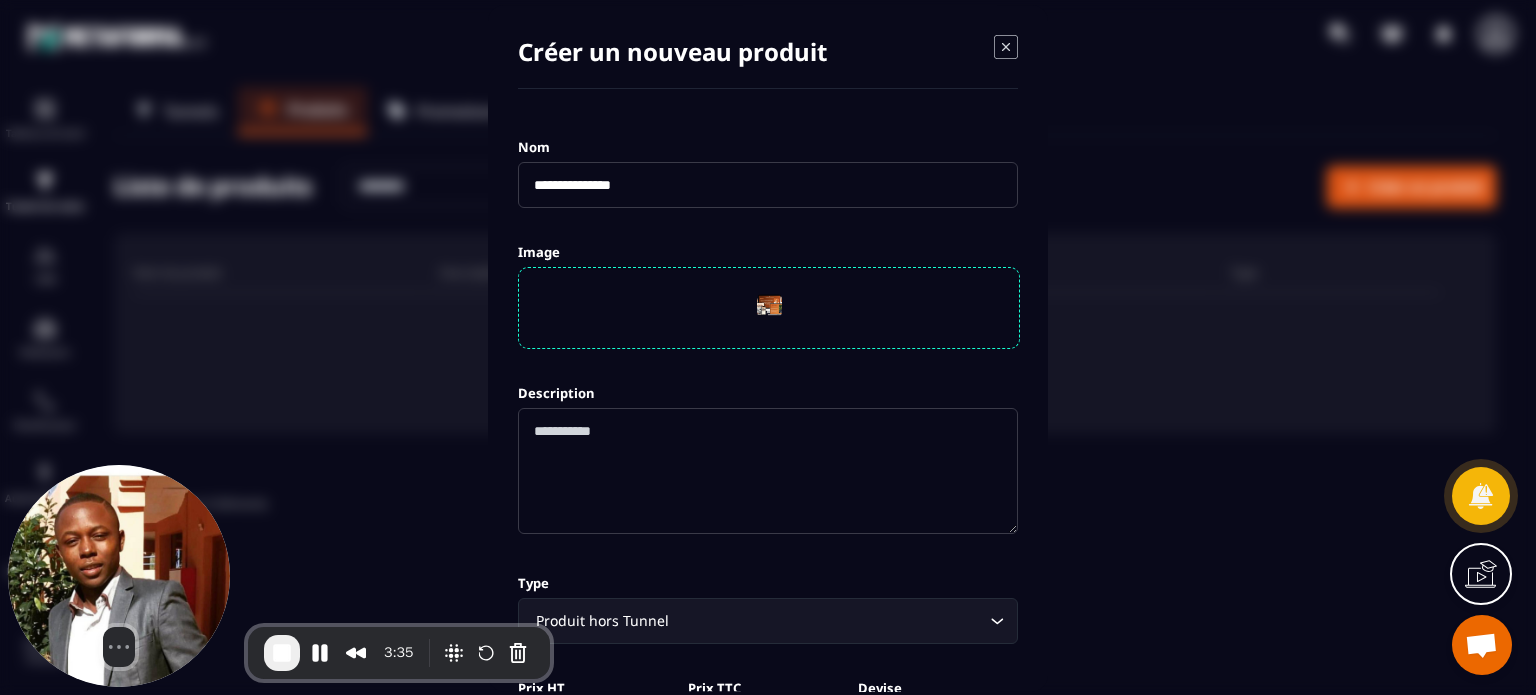 click 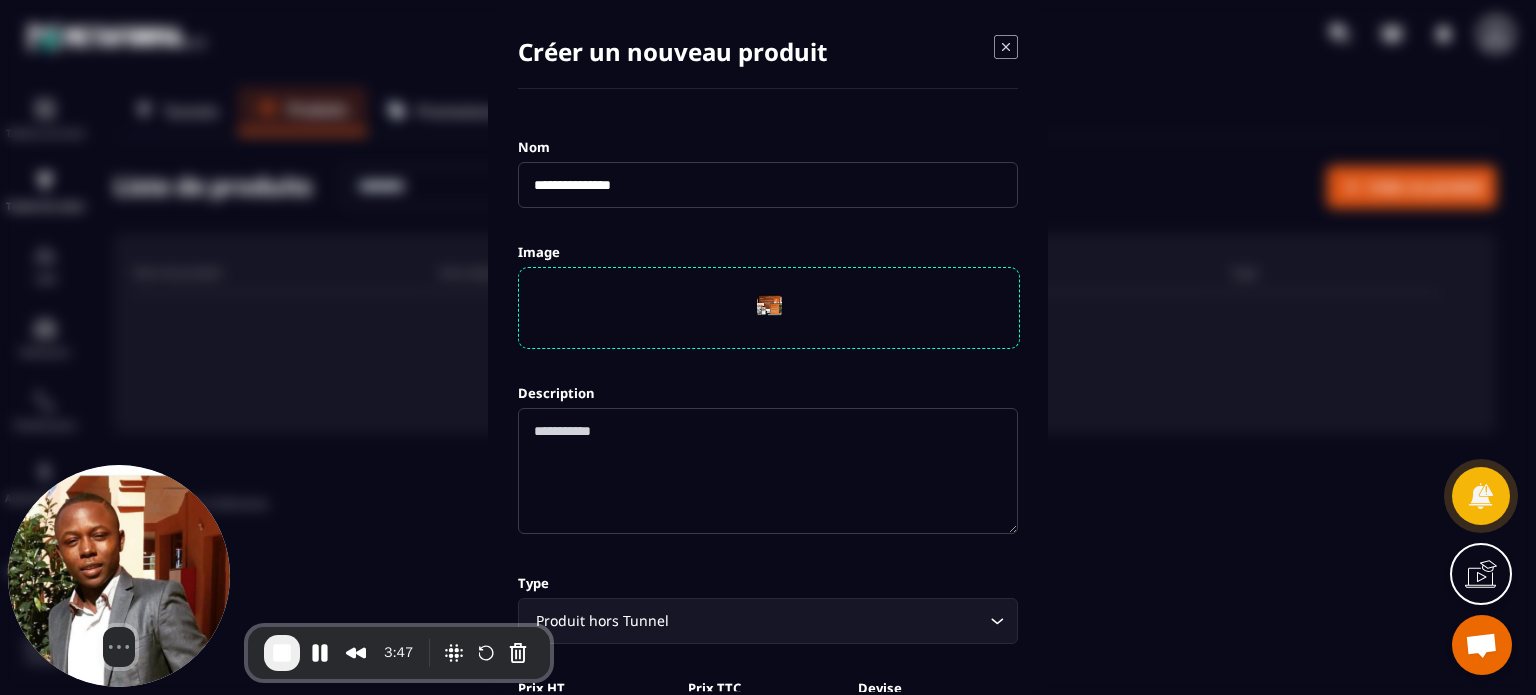 paste on "**********" 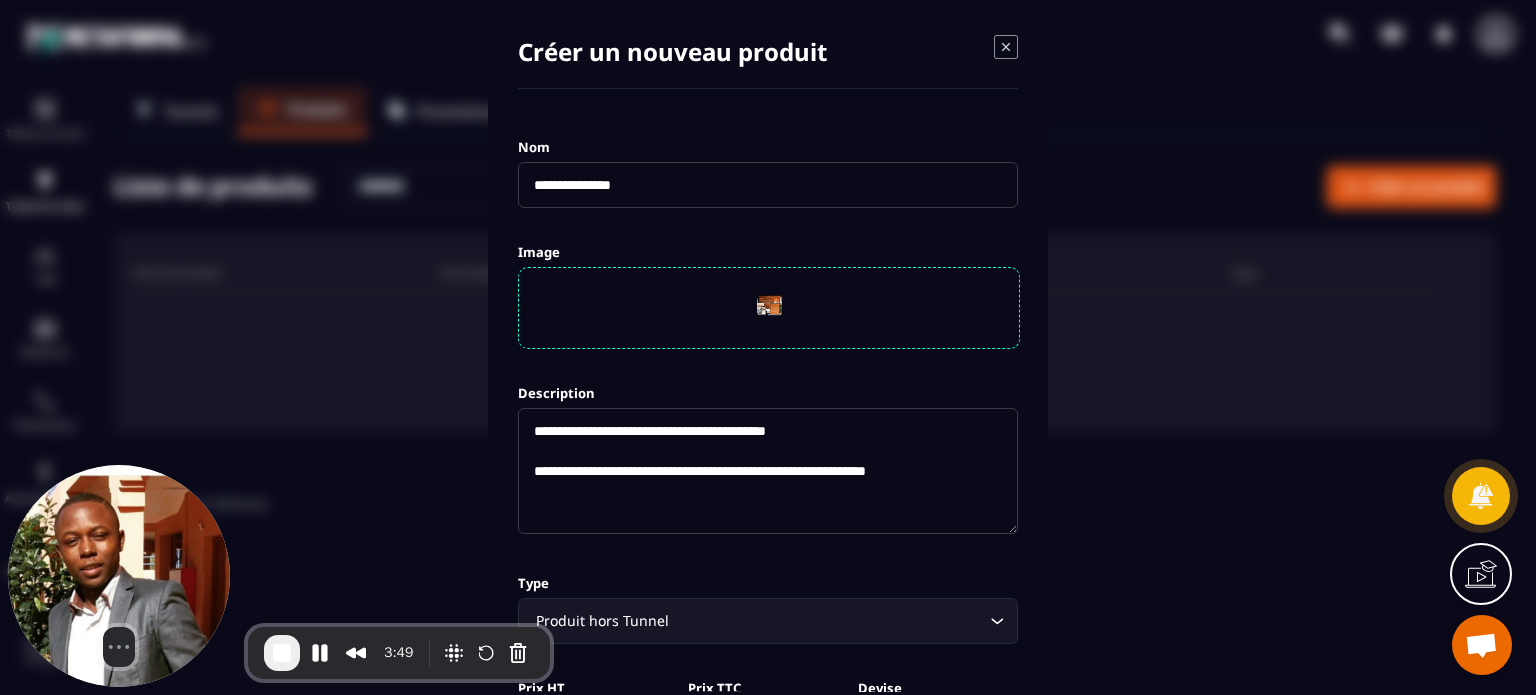 click on "**********" 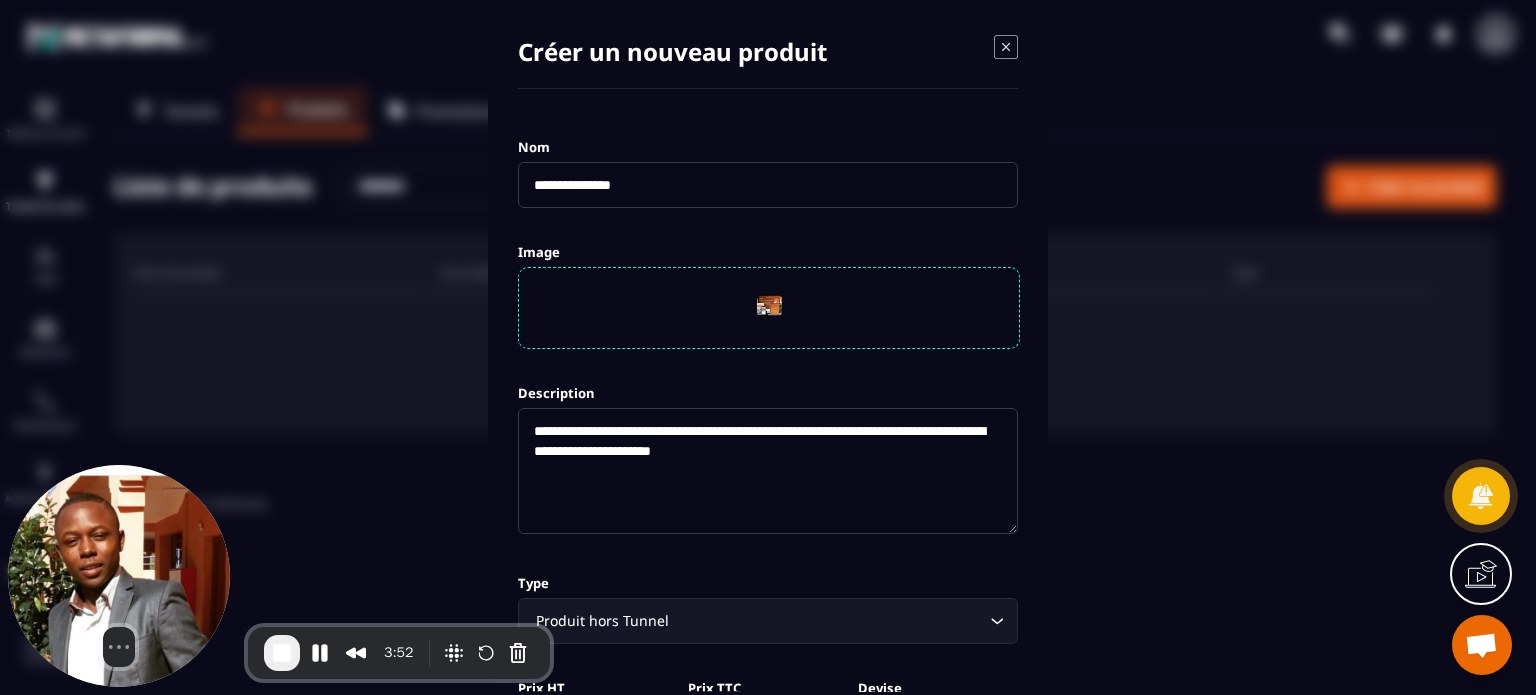 click on "**********" 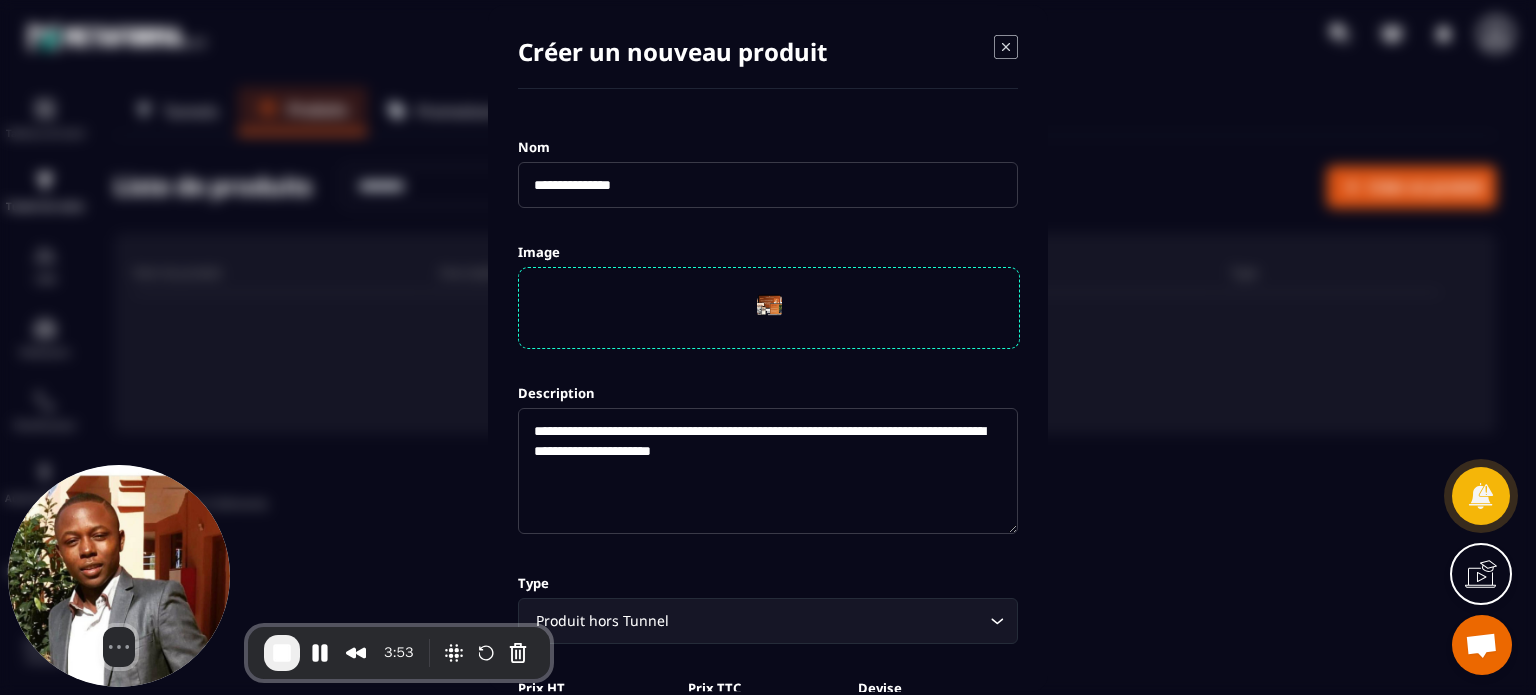 type on "**********" 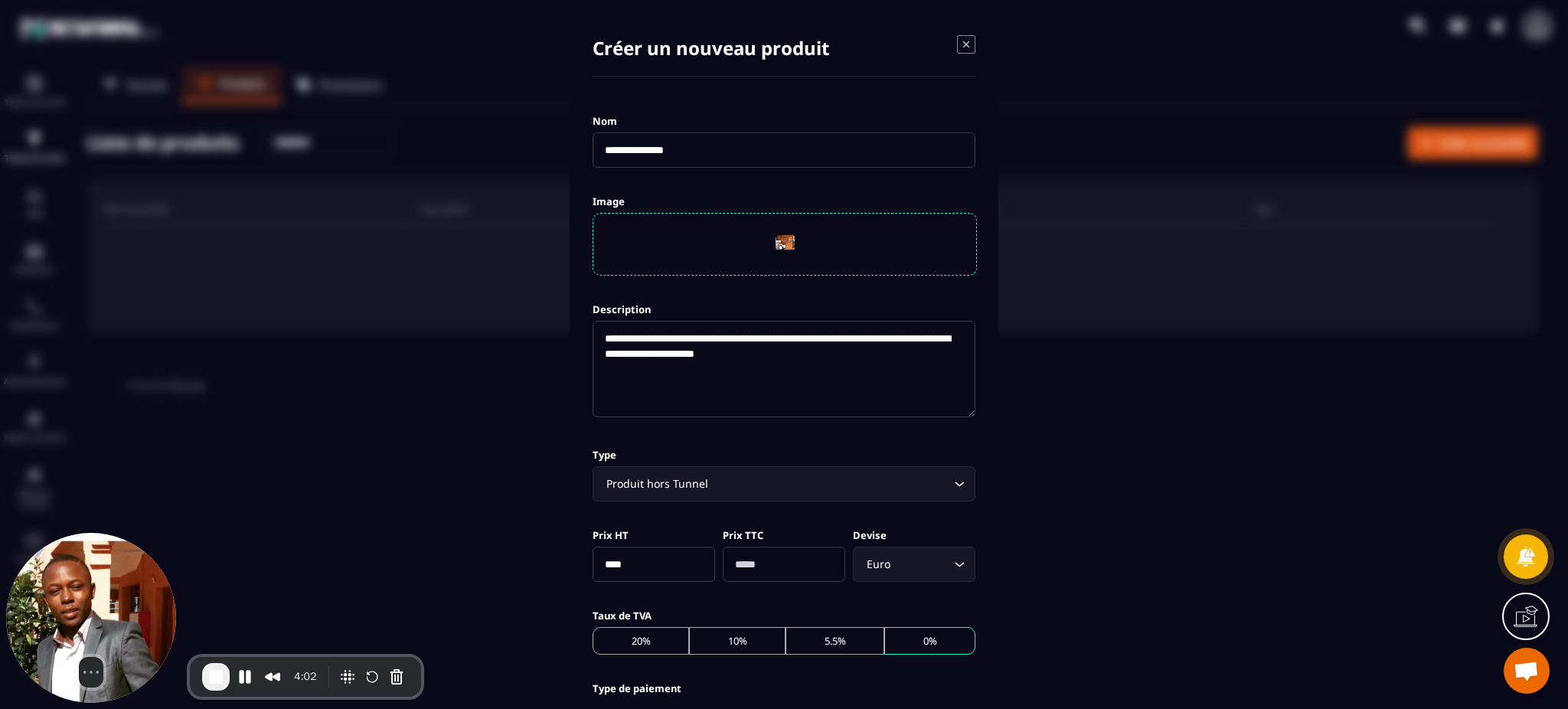 drag, startPoint x: 1096, startPoint y: 11, endPoint x: 703, endPoint y: 470, distance: 604.2599 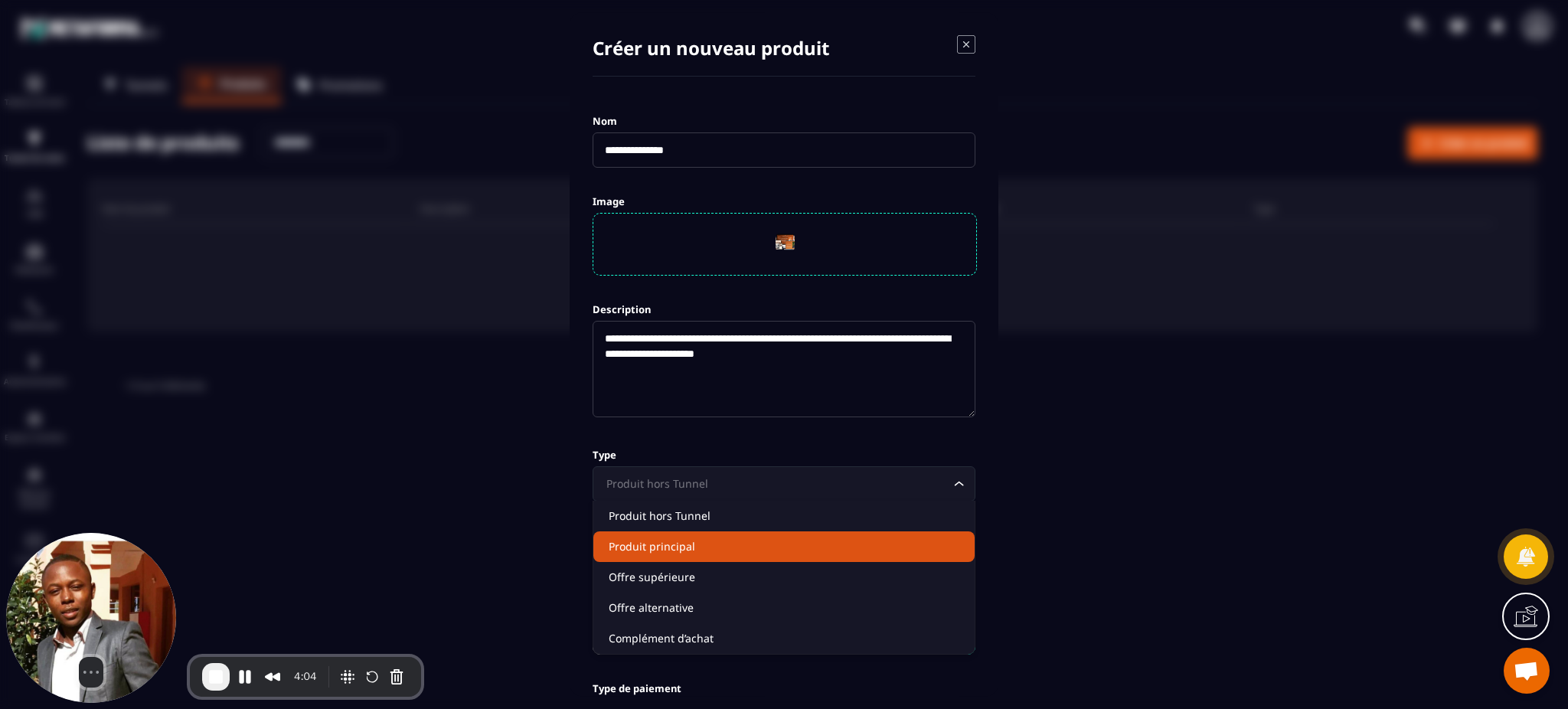 click on "Produit principal" 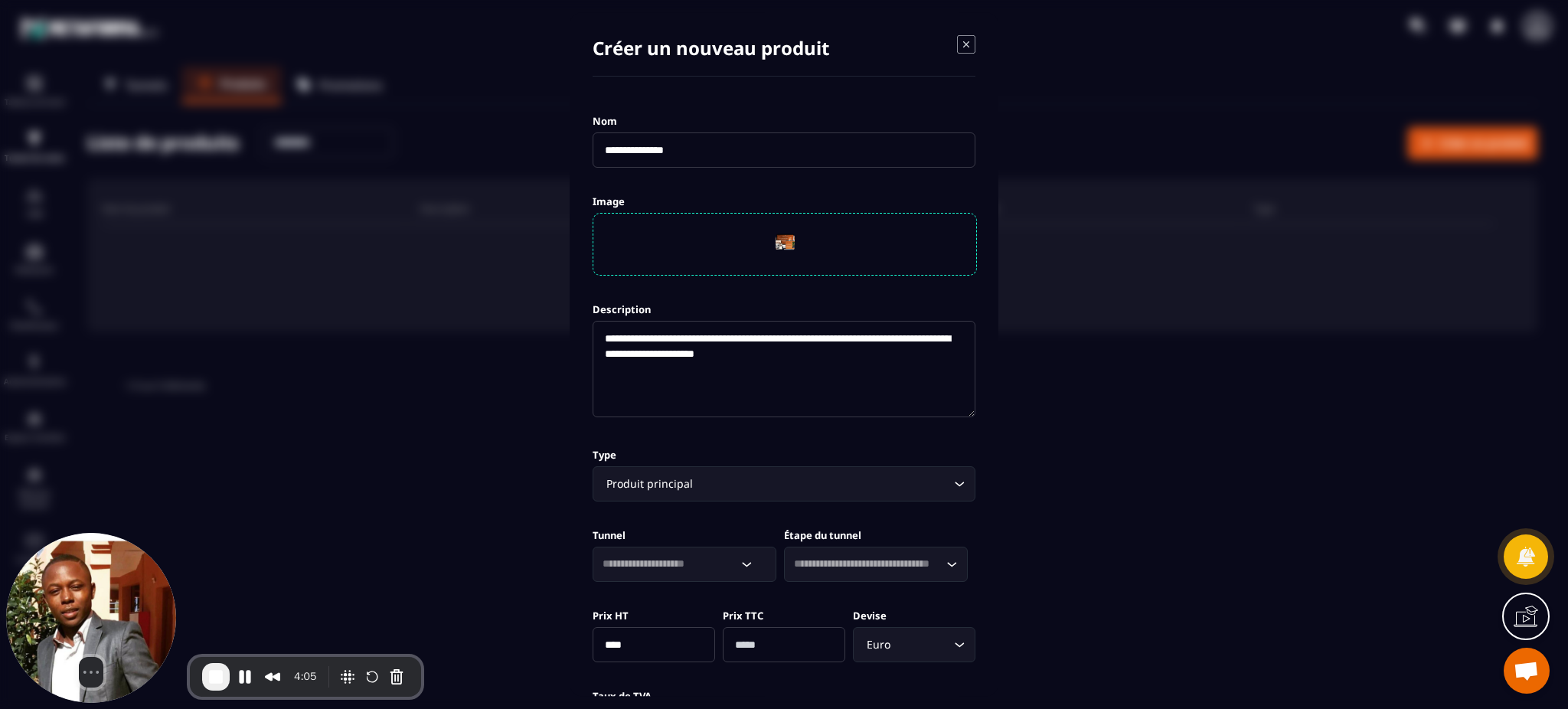 click 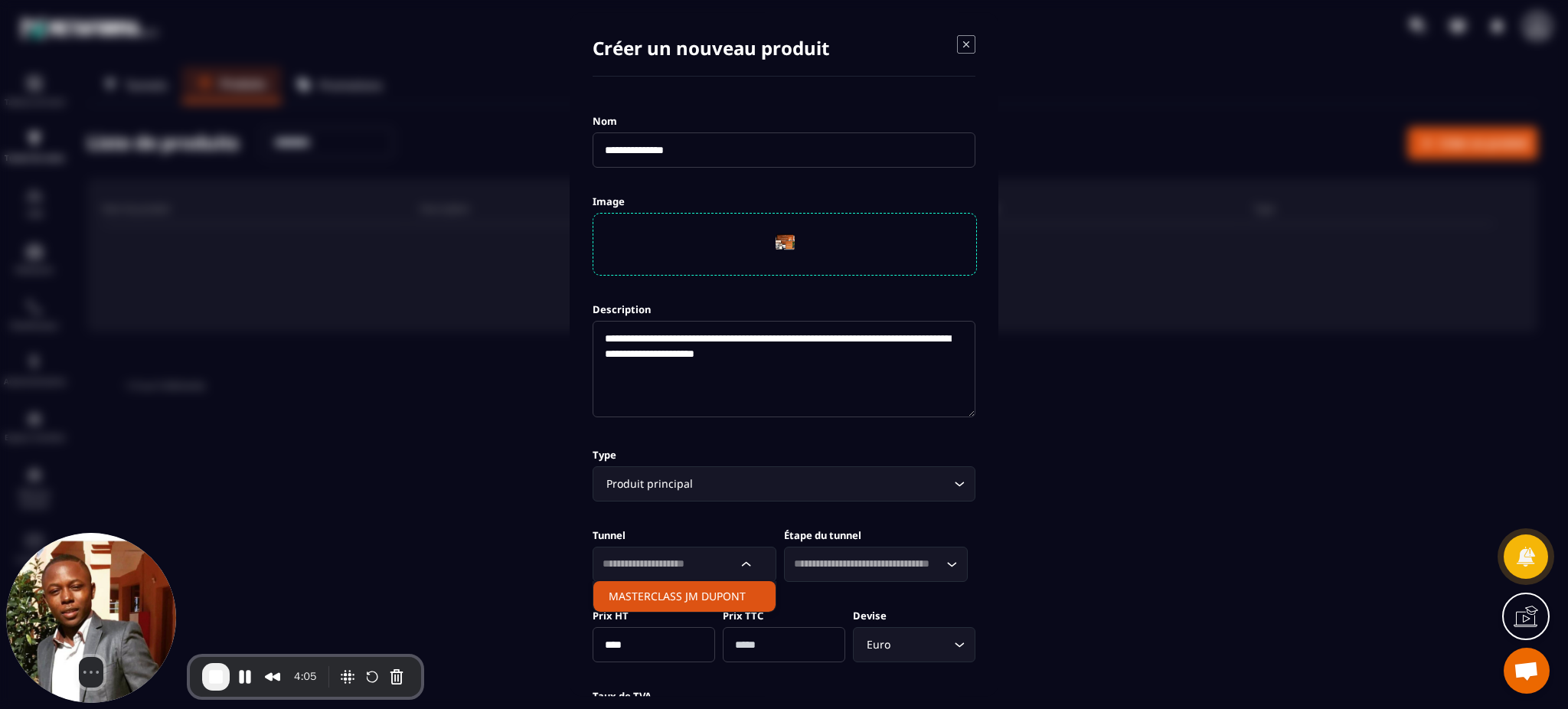 click on "MASTERCLASS JM DUPONT" 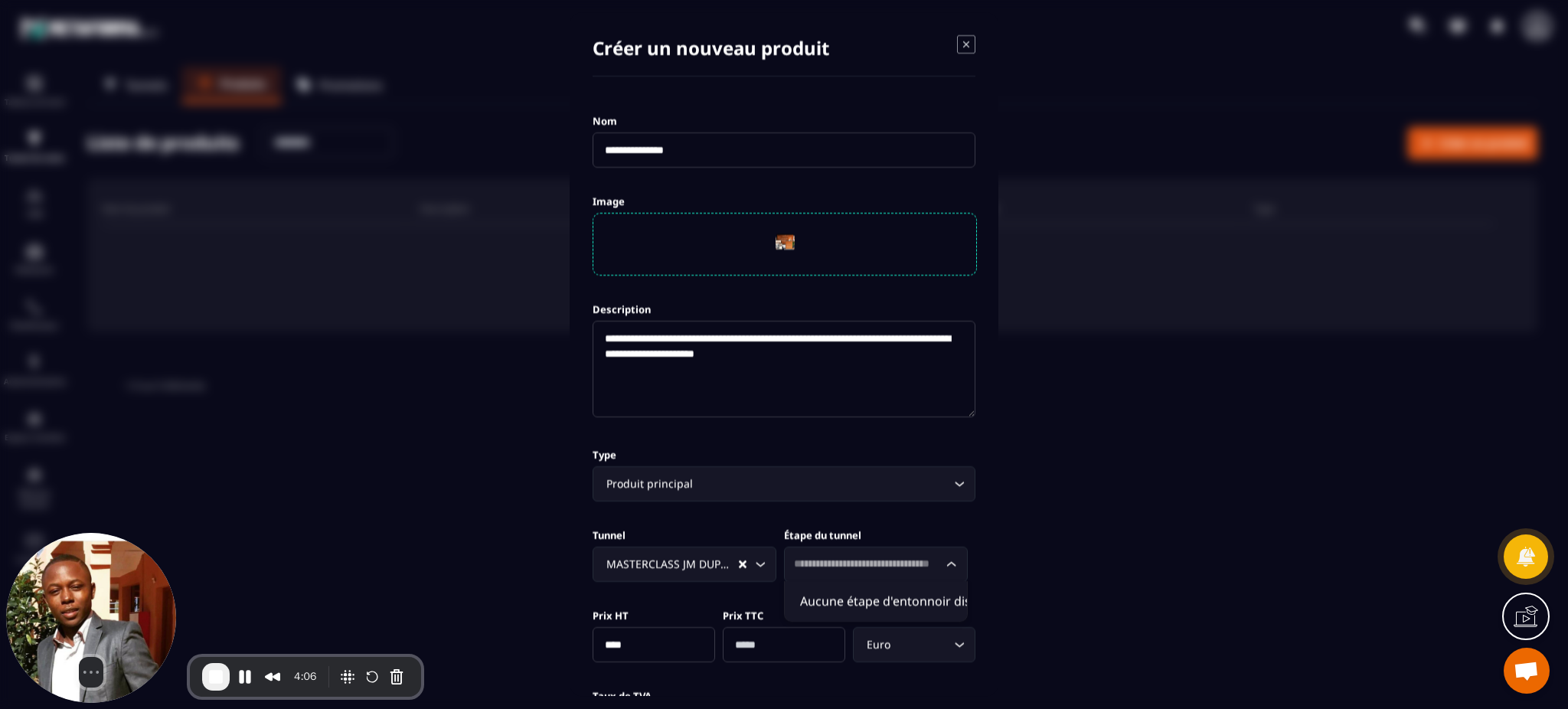 click 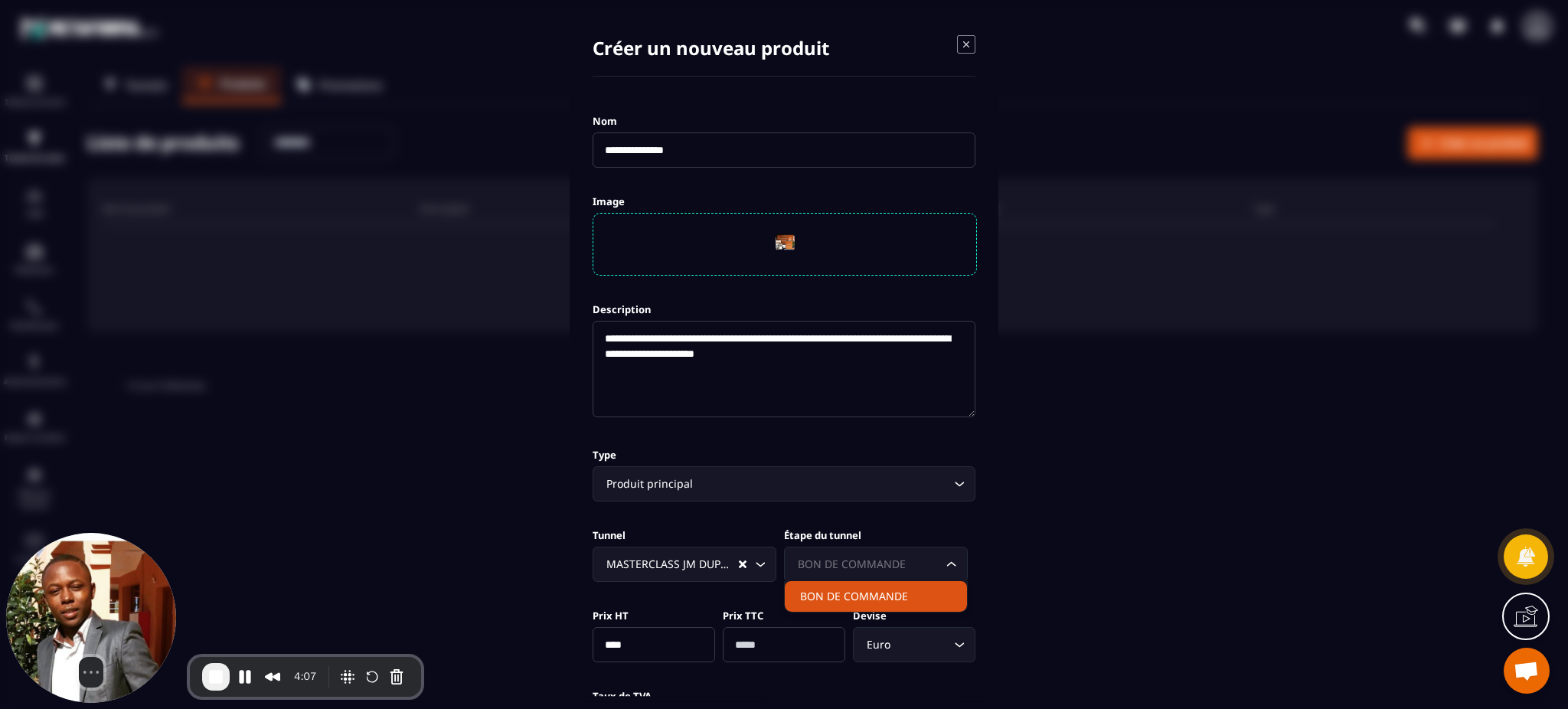 click on "BON DE COMMANDE" 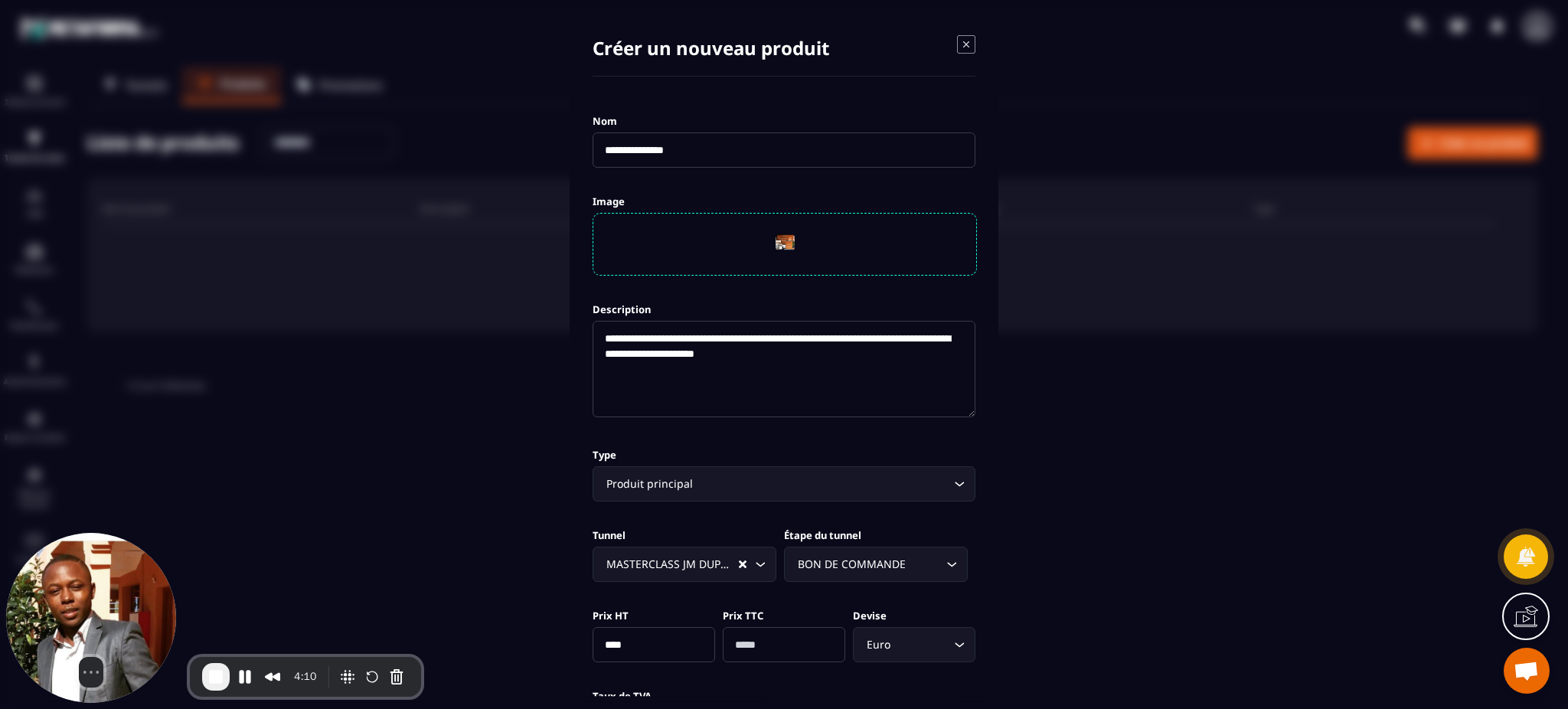 click on "****" at bounding box center (654, 645) 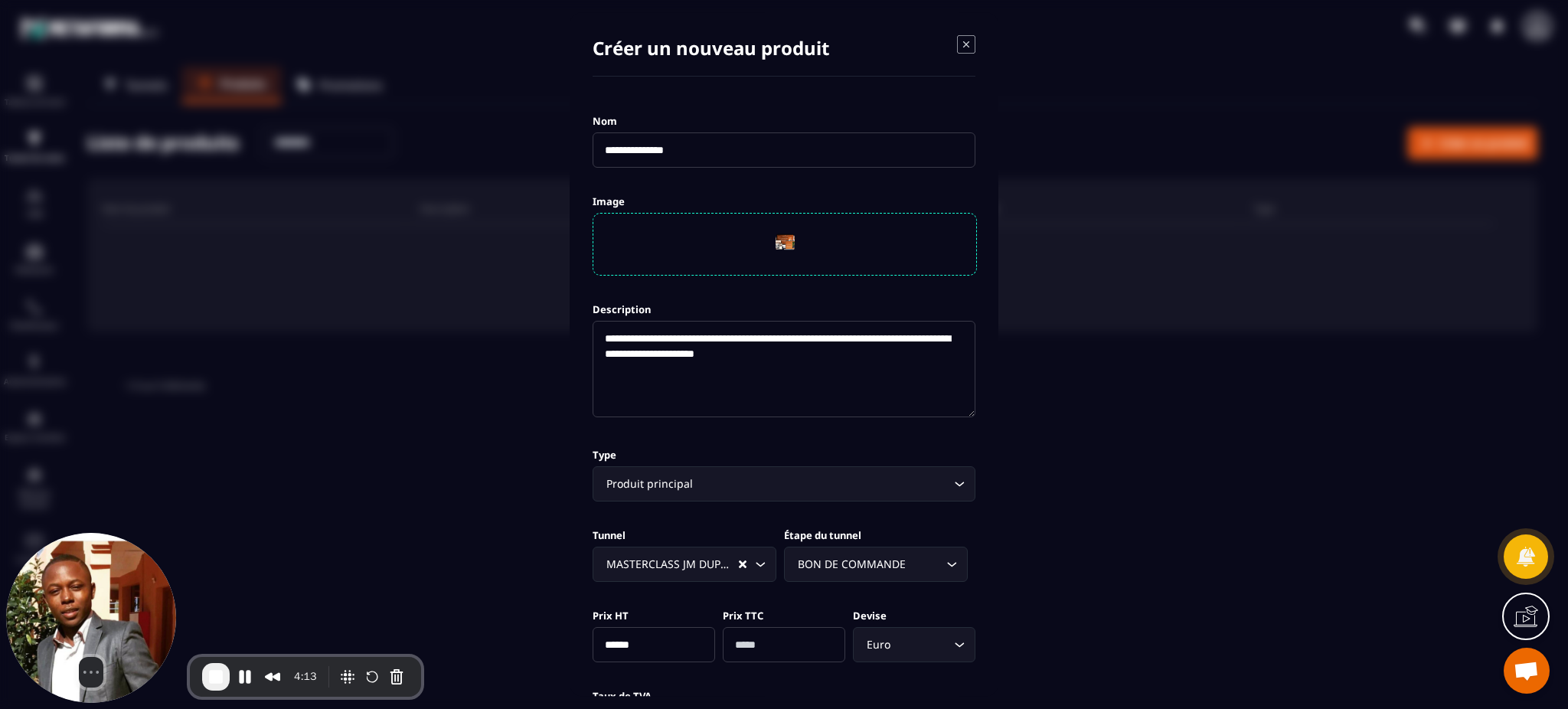 type on "******" 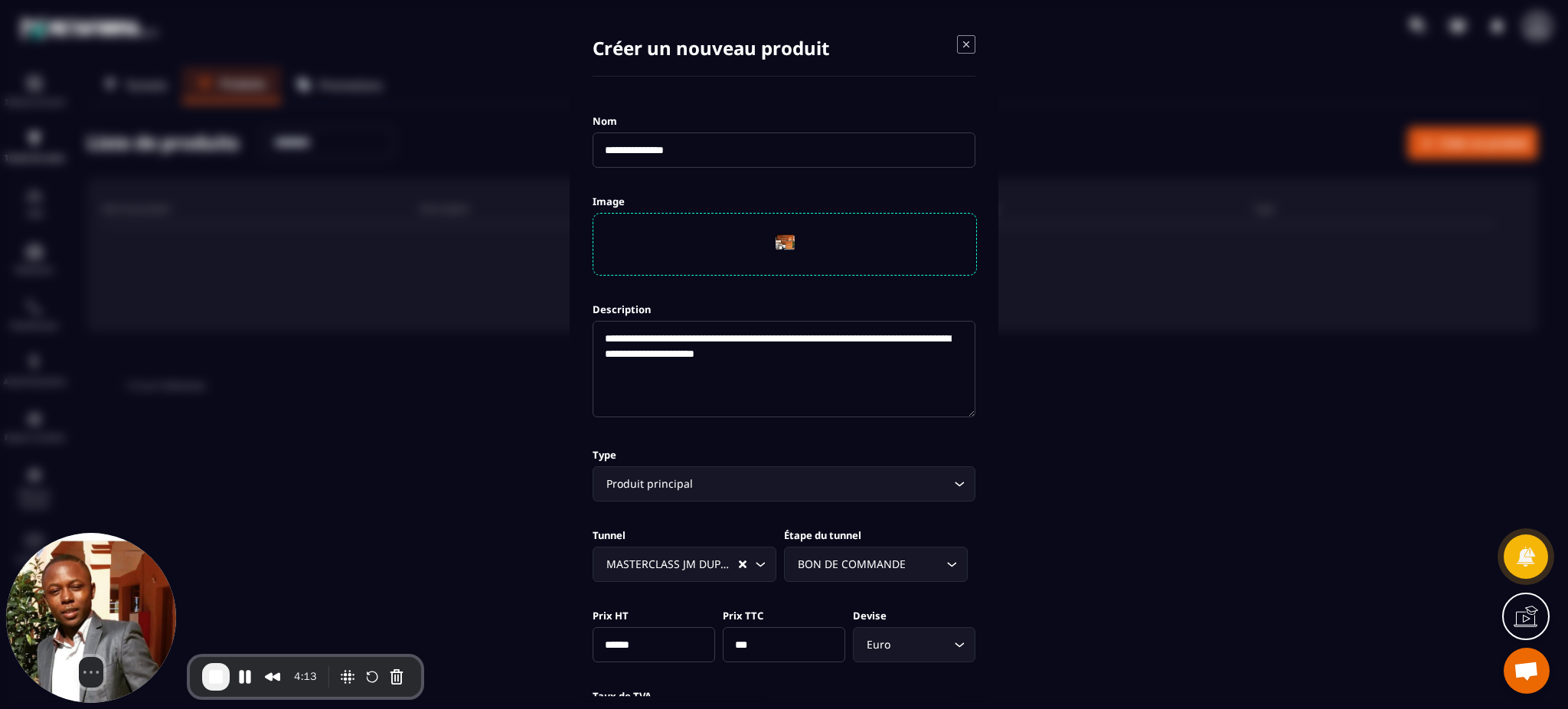 click on "Prix TTC ***" at bounding box center (784, 634) 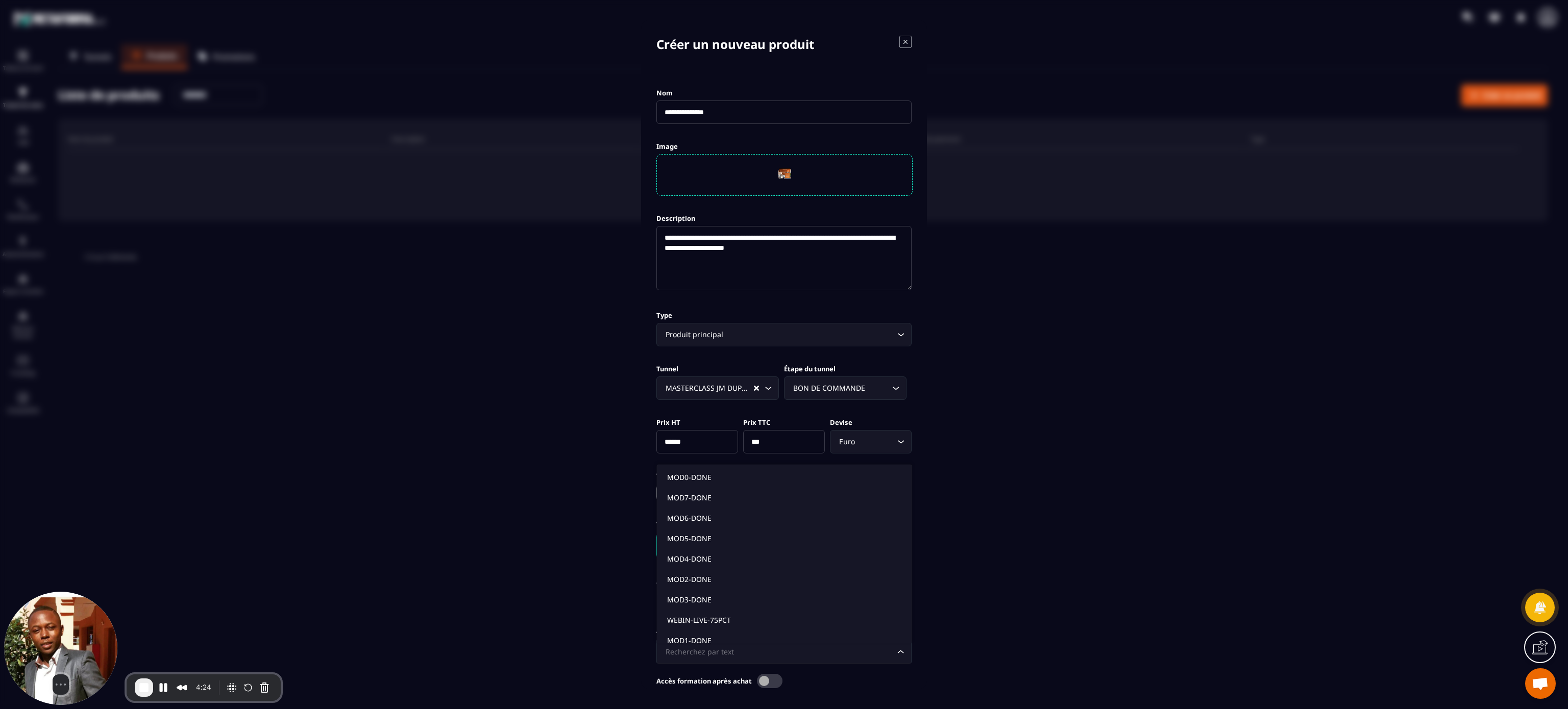 drag, startPoint x: 1044, startPoint y: 5, endPoint x: 716, endPoint y: 660, distance: 732.536 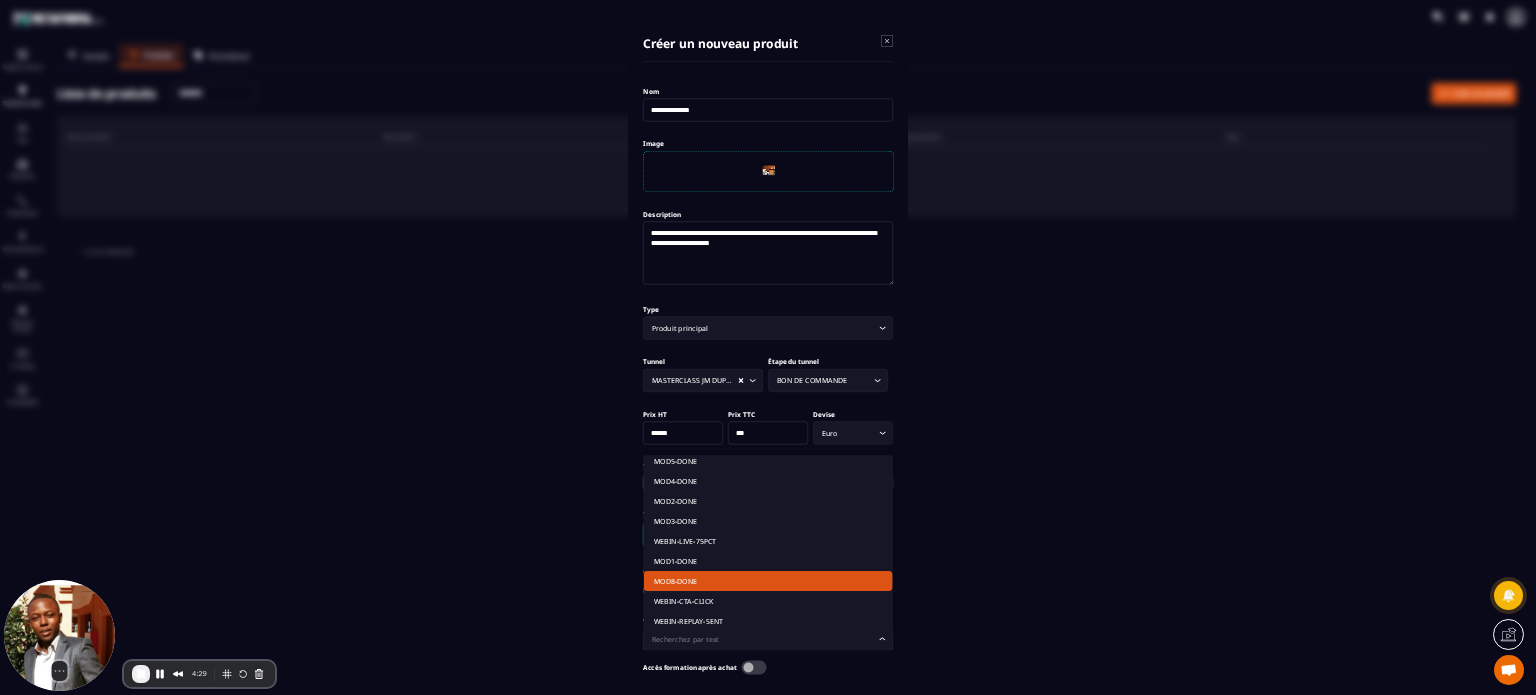 scroll, scrollTop: 214, scrollLeft: 0, axis: vertical 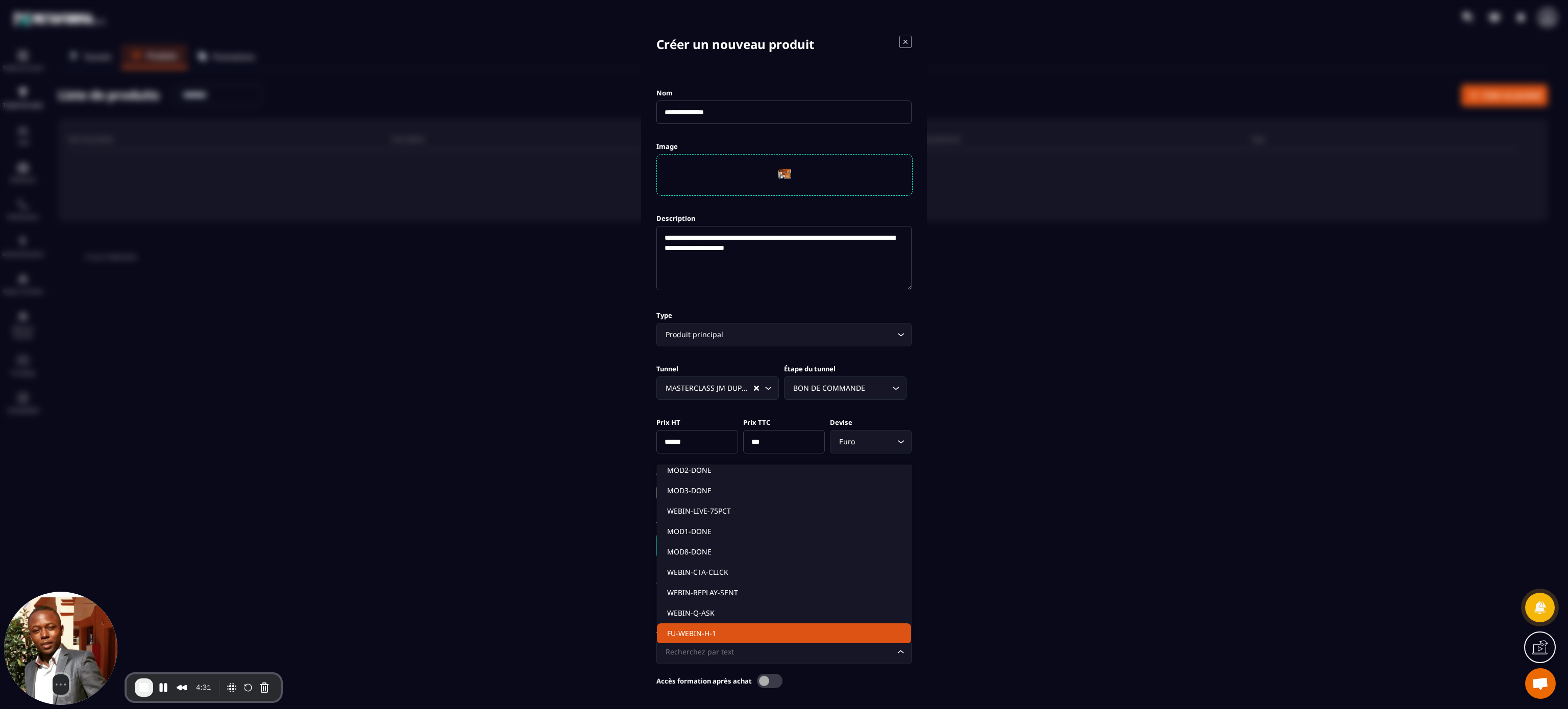 click on "Accès formation après achat" 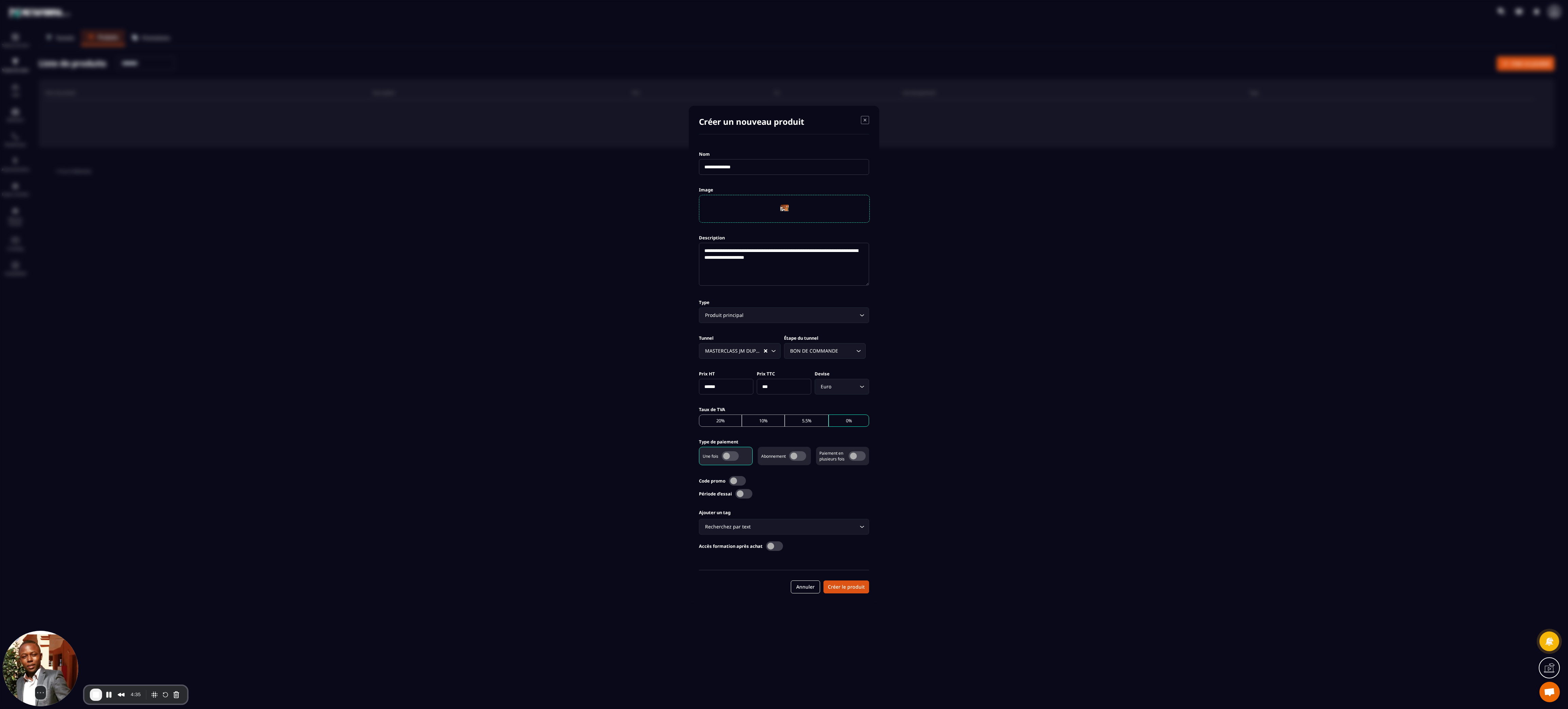 drag, startPoint x: 1019, startPoint y: 6, endPoint x: 784, endPoint y: 512, distance: 557.9077 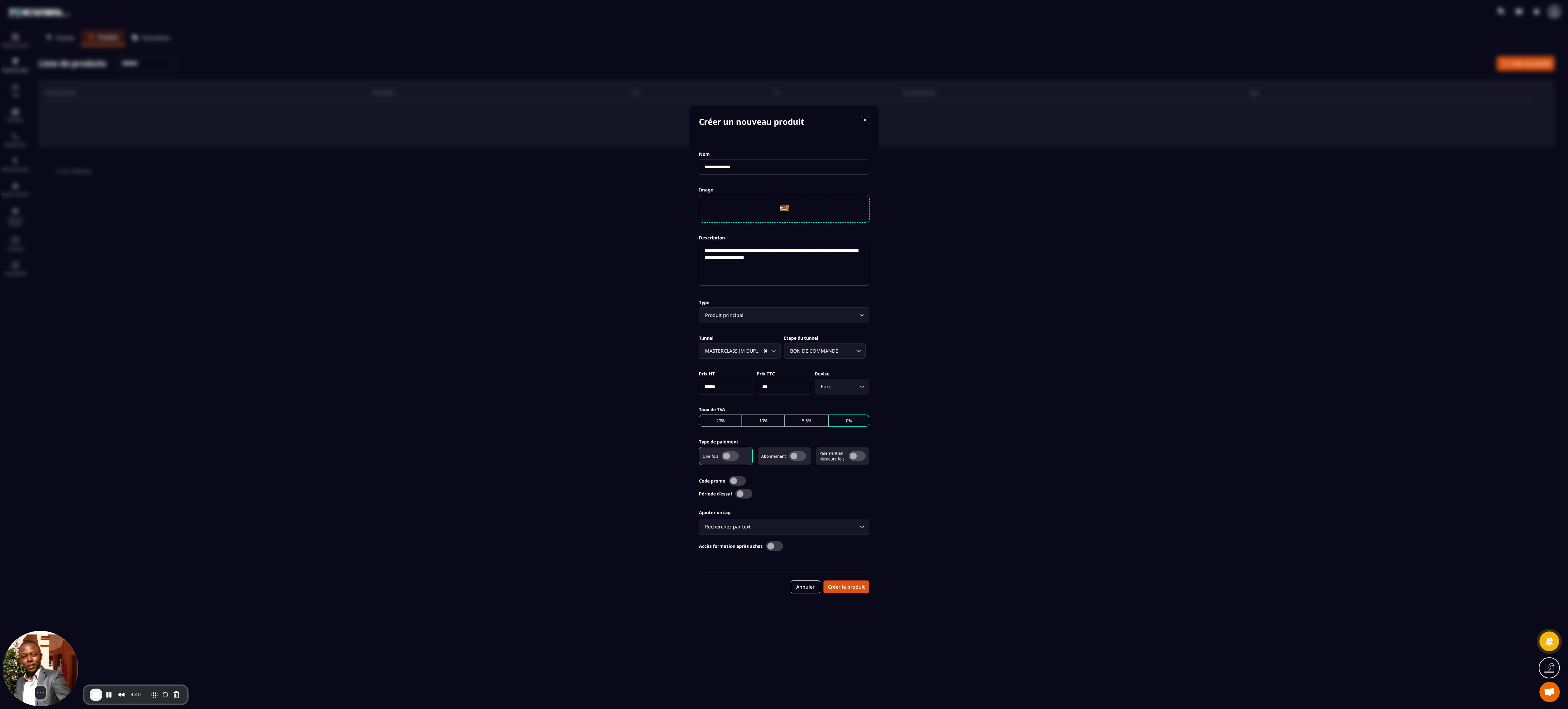 click at bounding box center [857, 456] 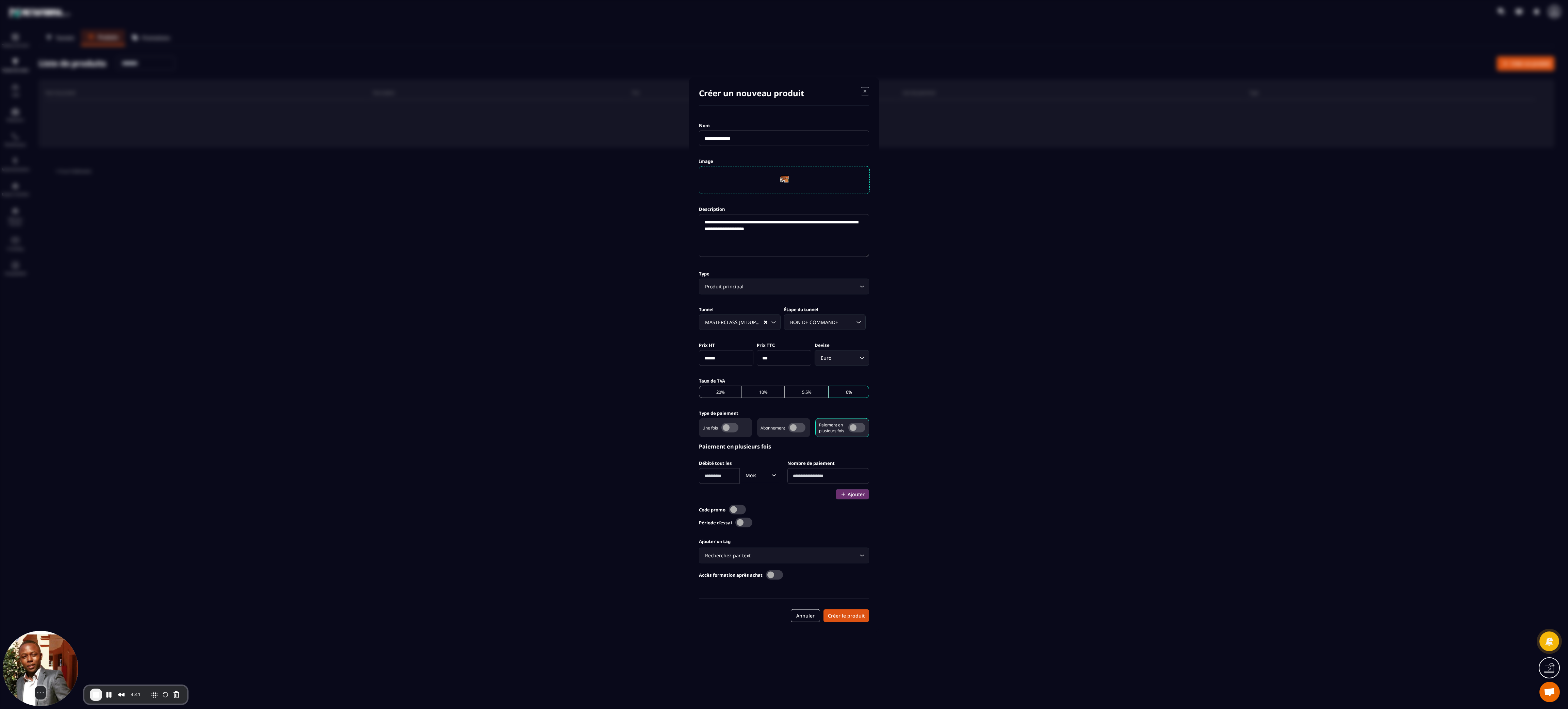 click at bounding box center [719, 476] 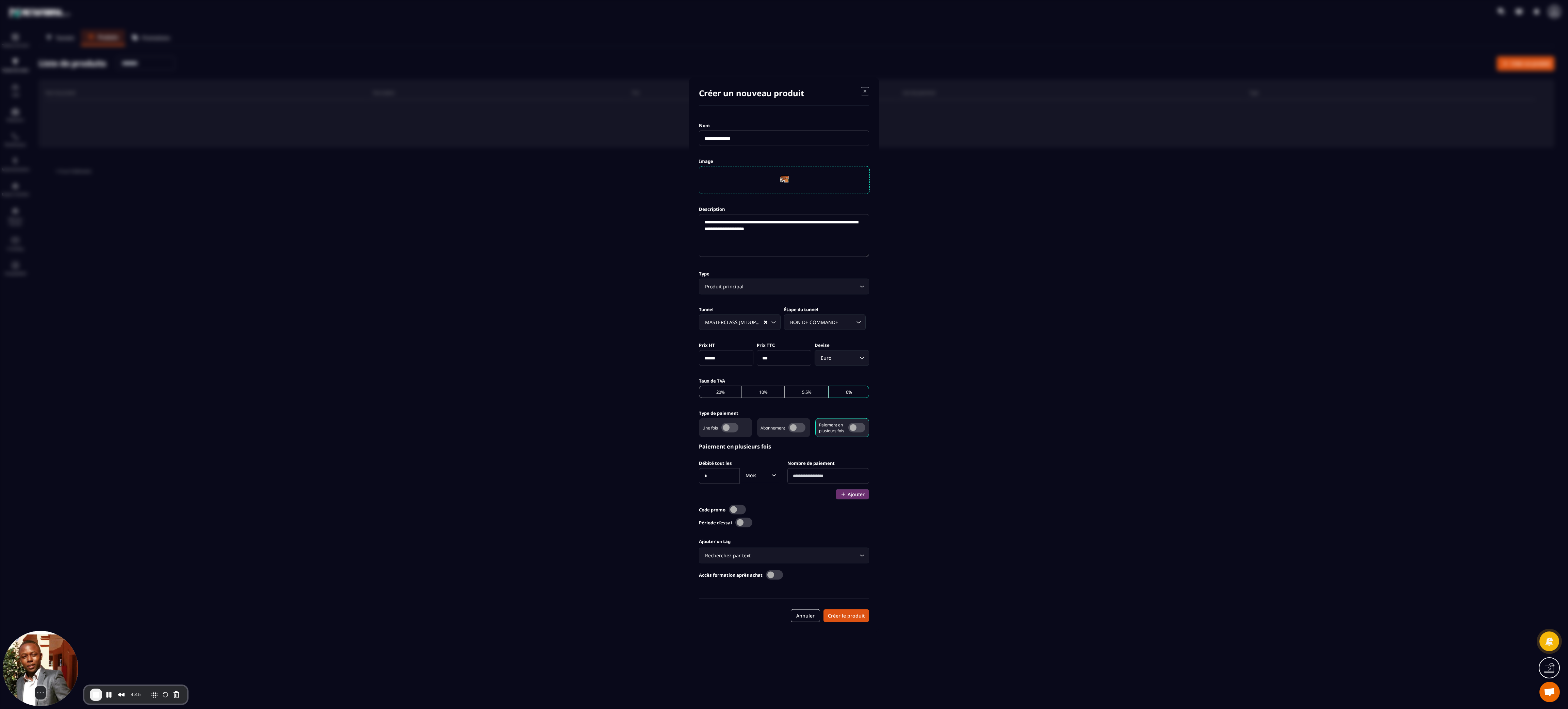 type on "*" 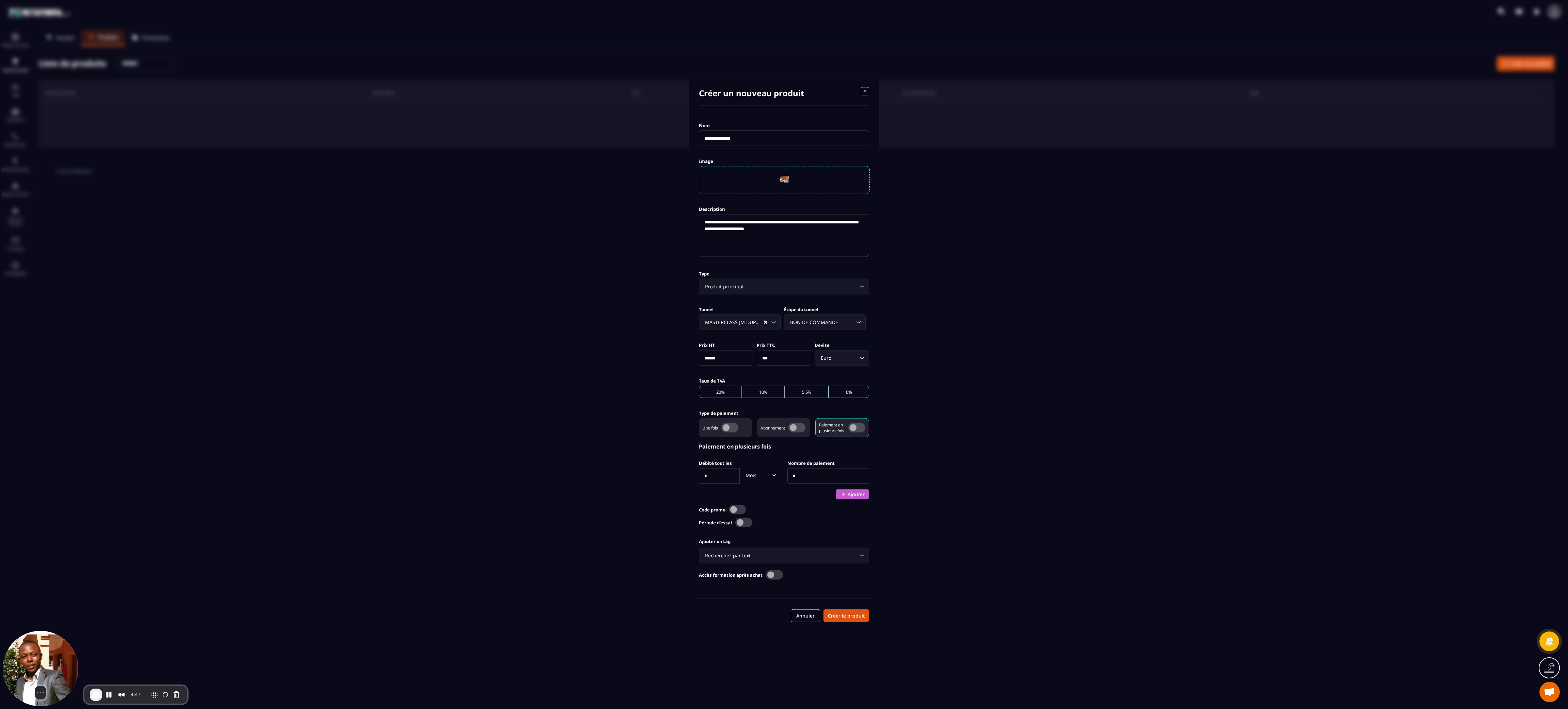 type on "*" 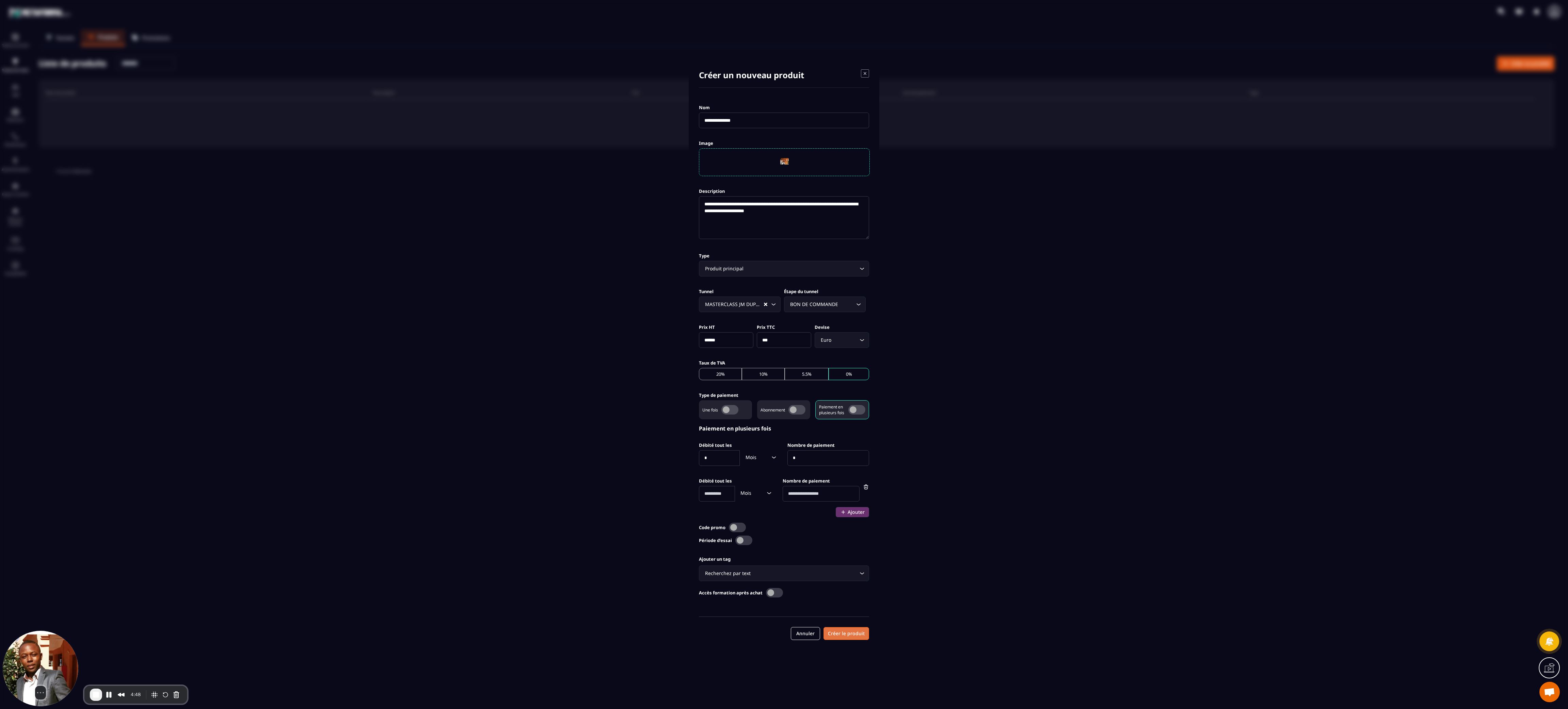 click on "Créer le produit" at bounding box center [846, 634] 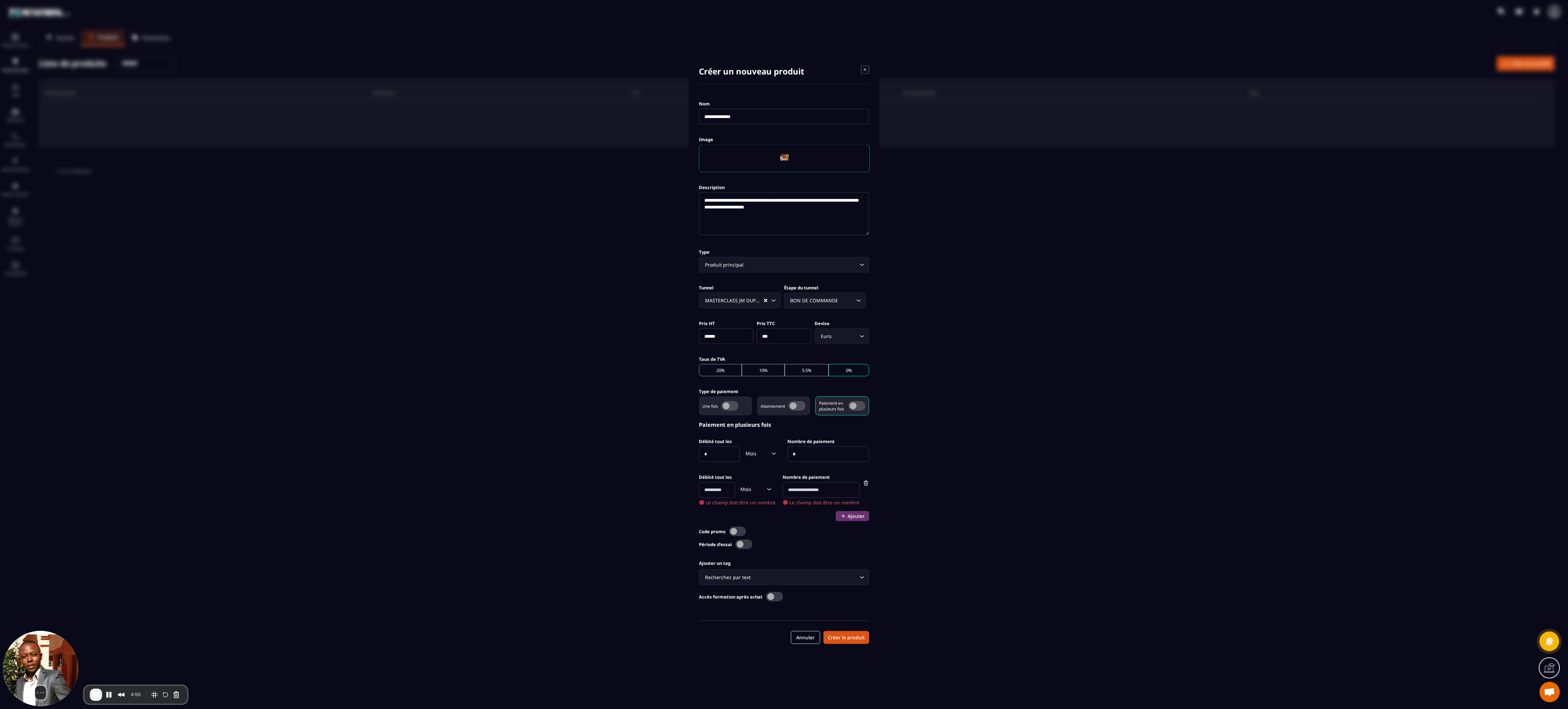 click at bounding box center (730, 406) 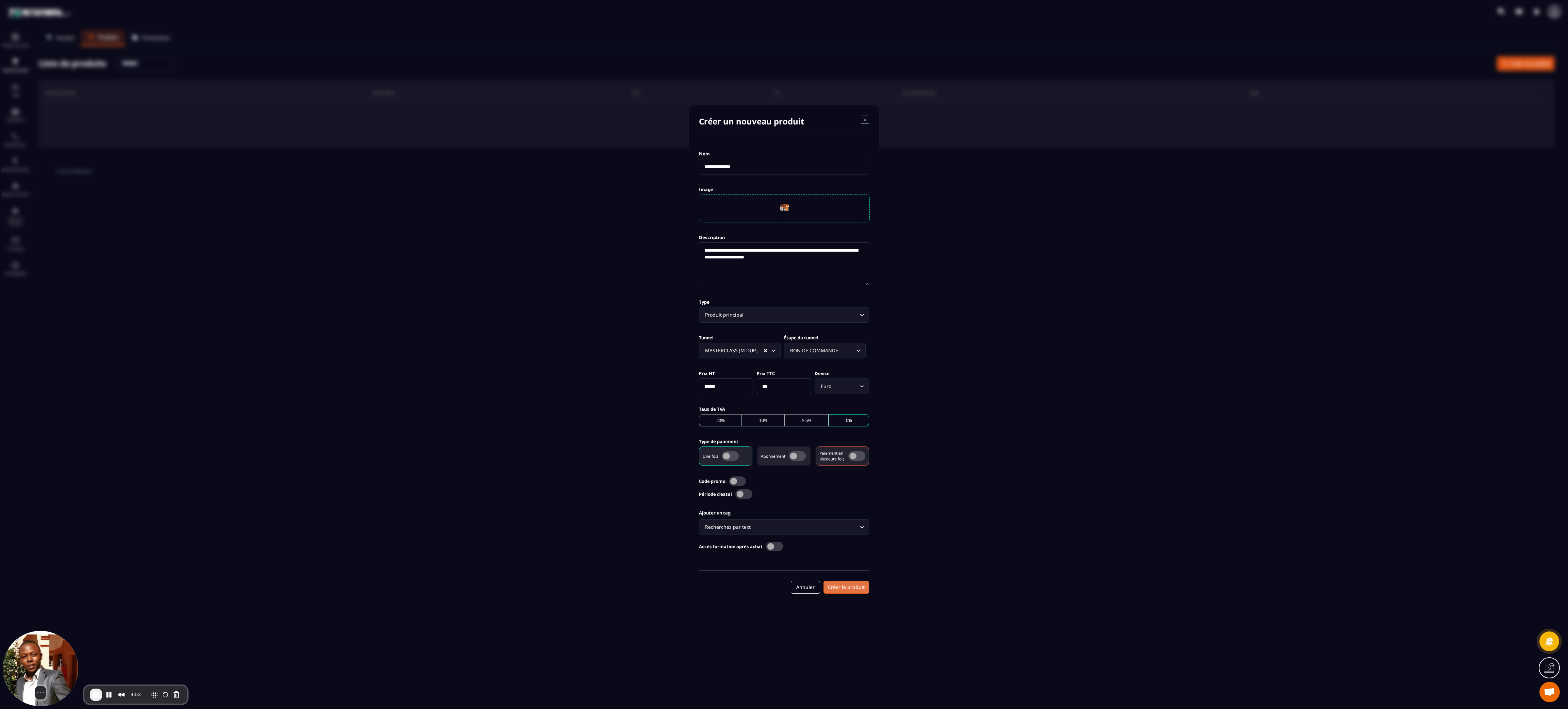 click on "Créer le produit" at bounding box center [846, 587] 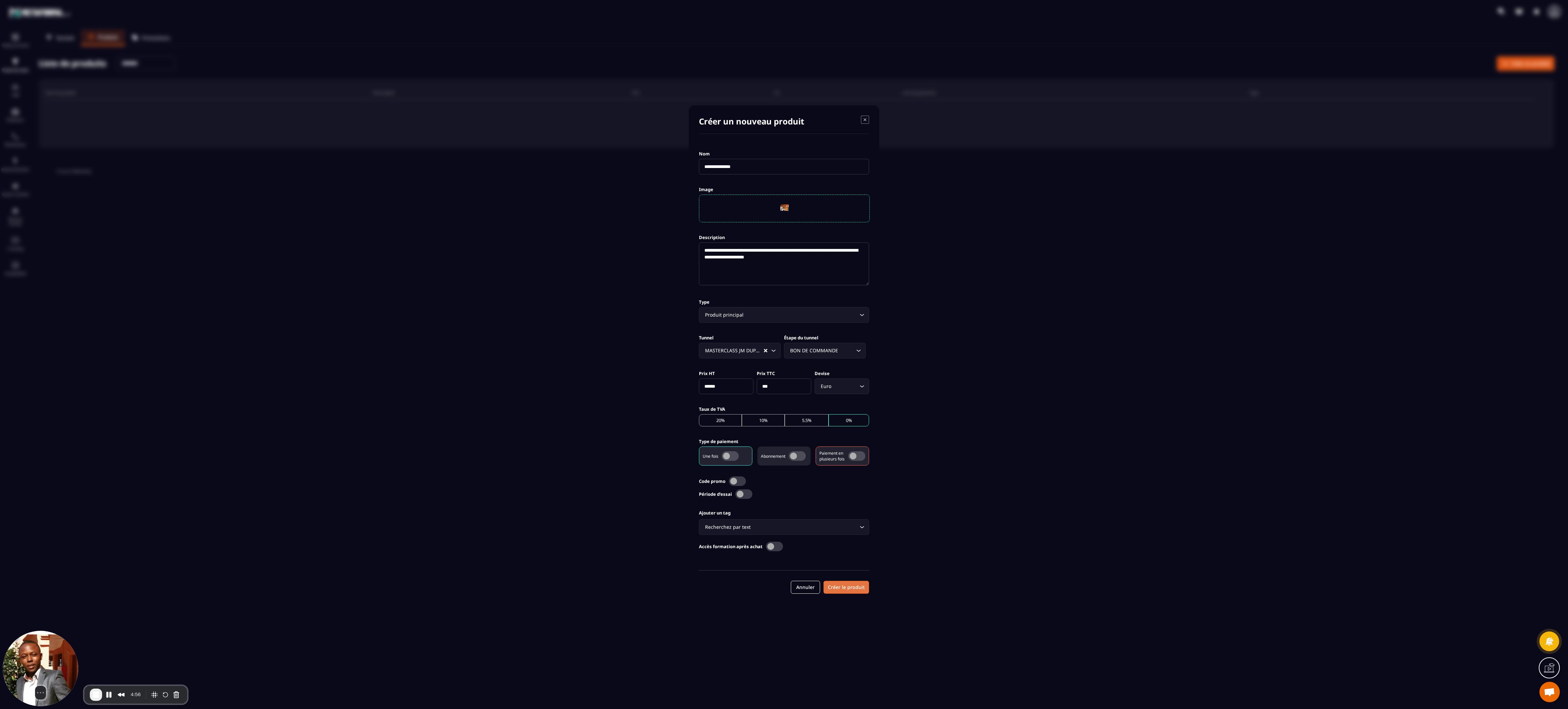 click on "Créer le produit" at bounding box center [846, 587] 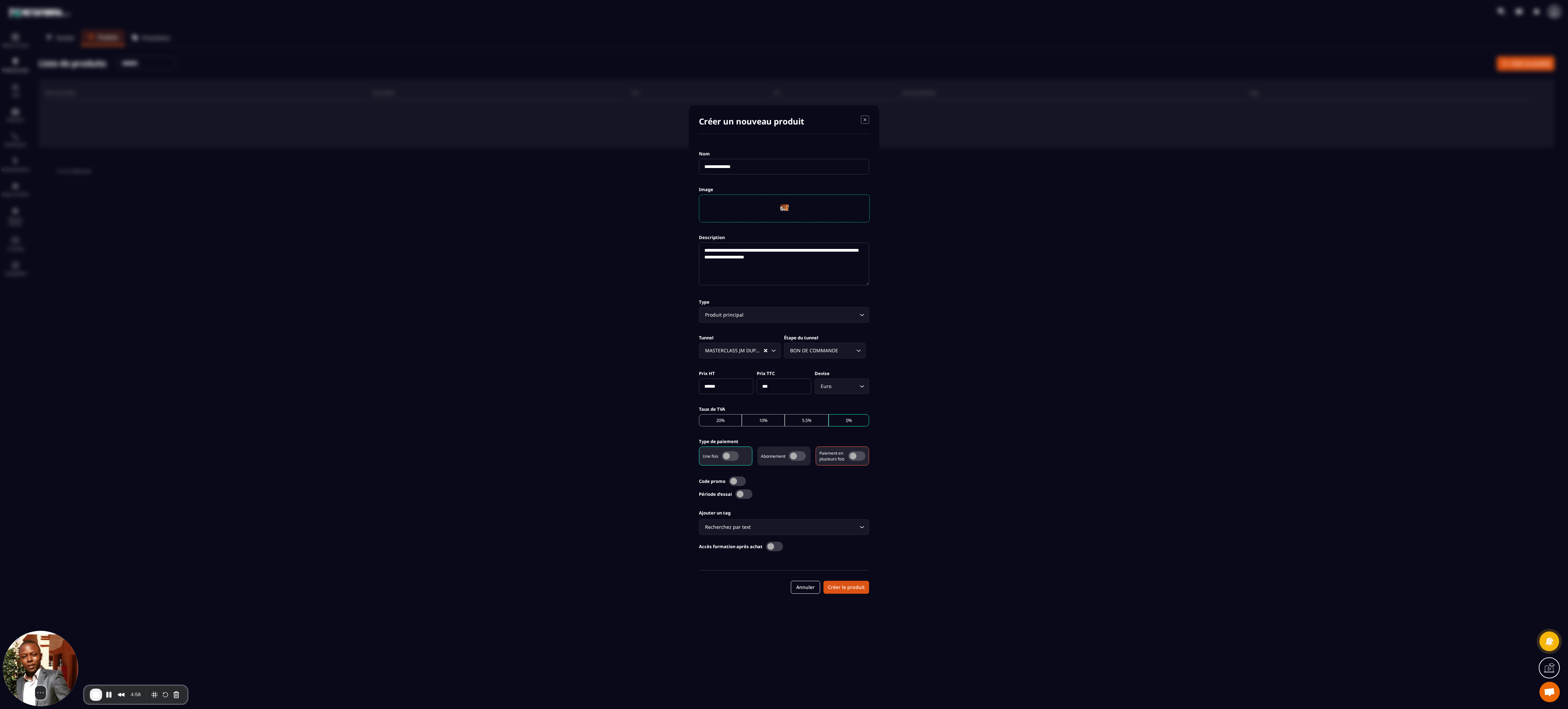 click on "Paiement en plusieurs fois" 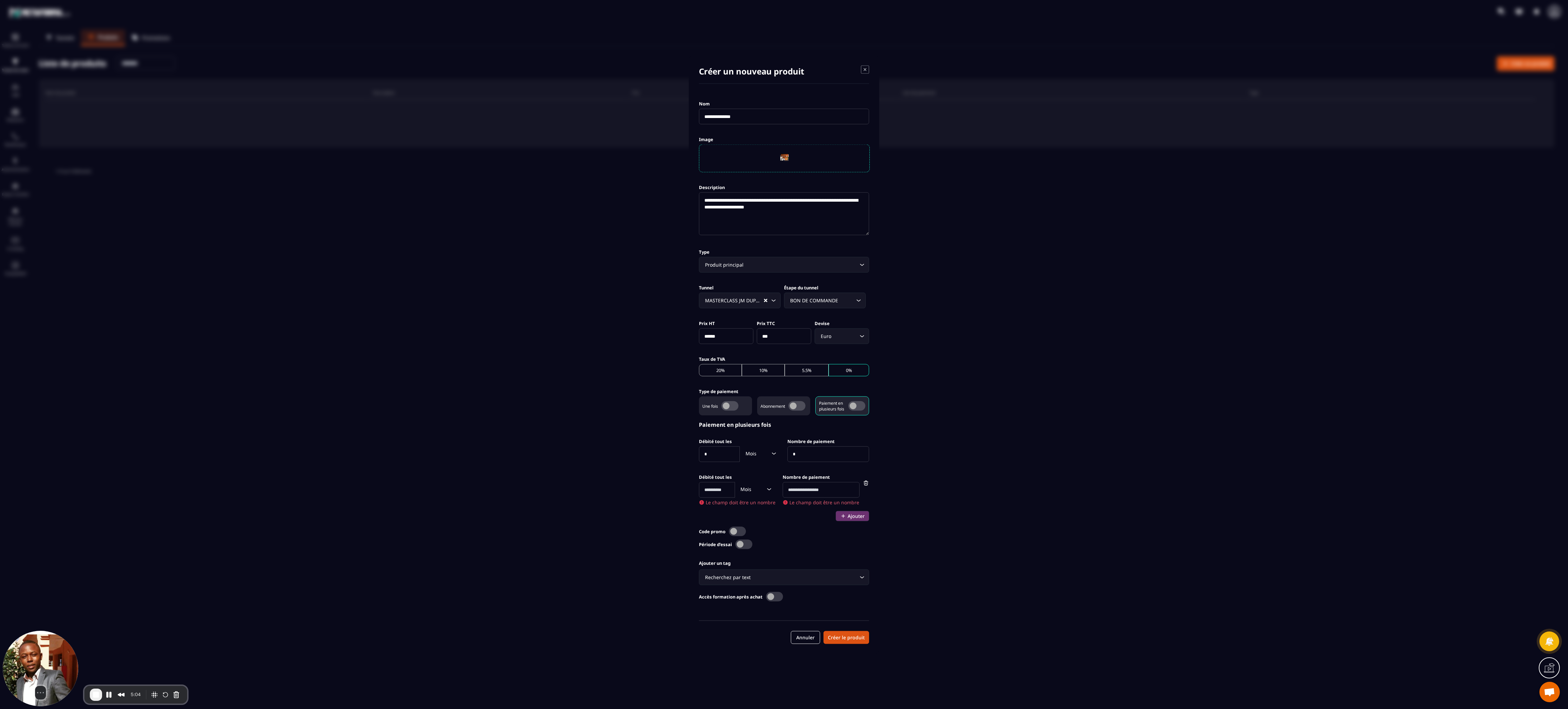 click 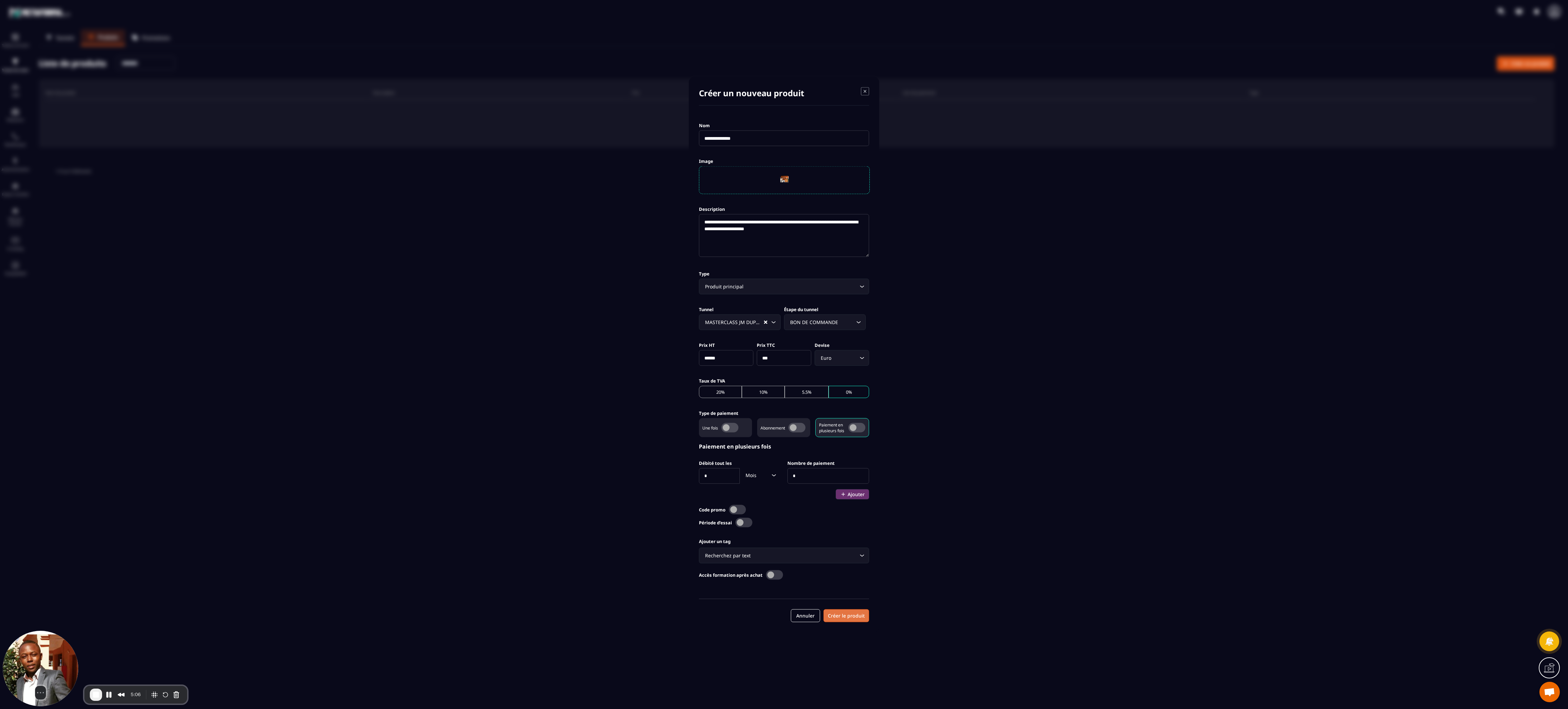 click on "Créer le produit" at bounding box center (846, 615) 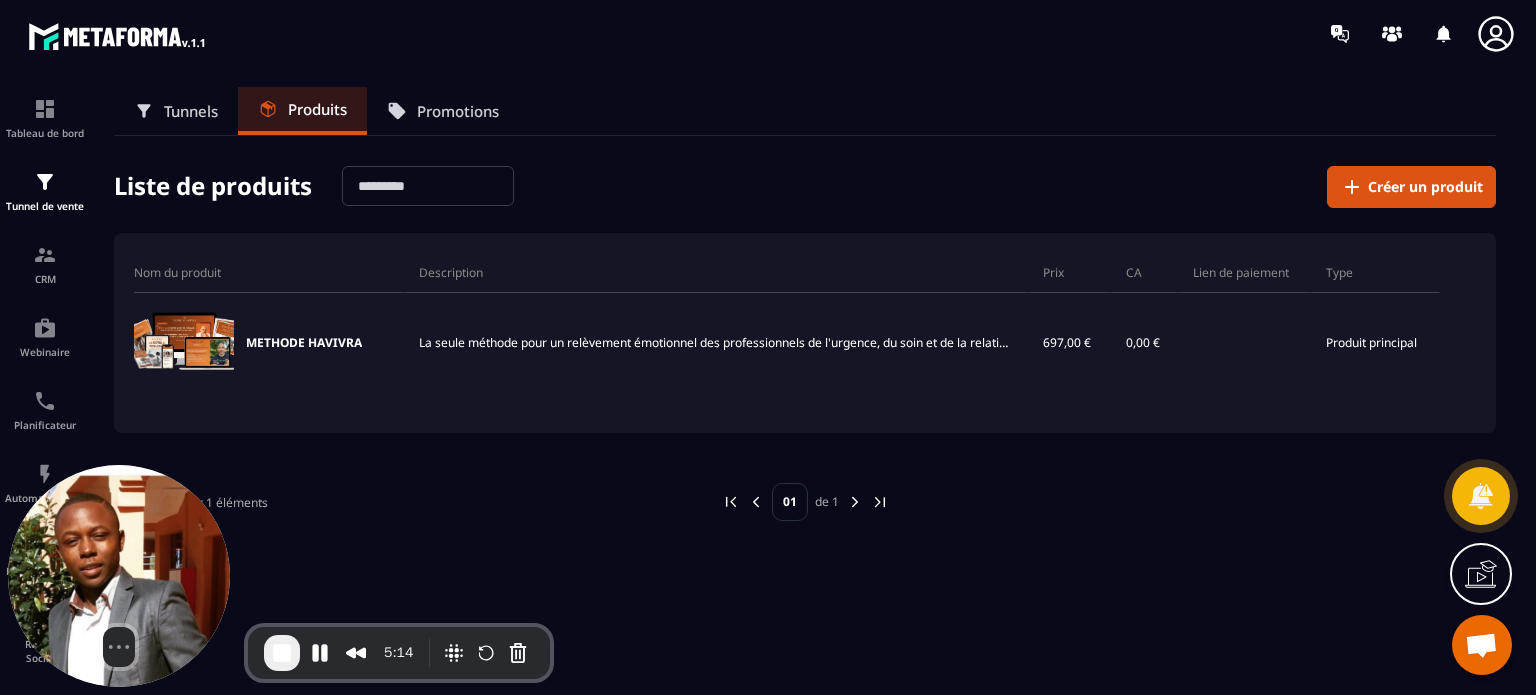 drag, startPoint x: 4461, startPoint y: 4, endPoint x: 816, endPoint y: 189, distance: 3649.6917 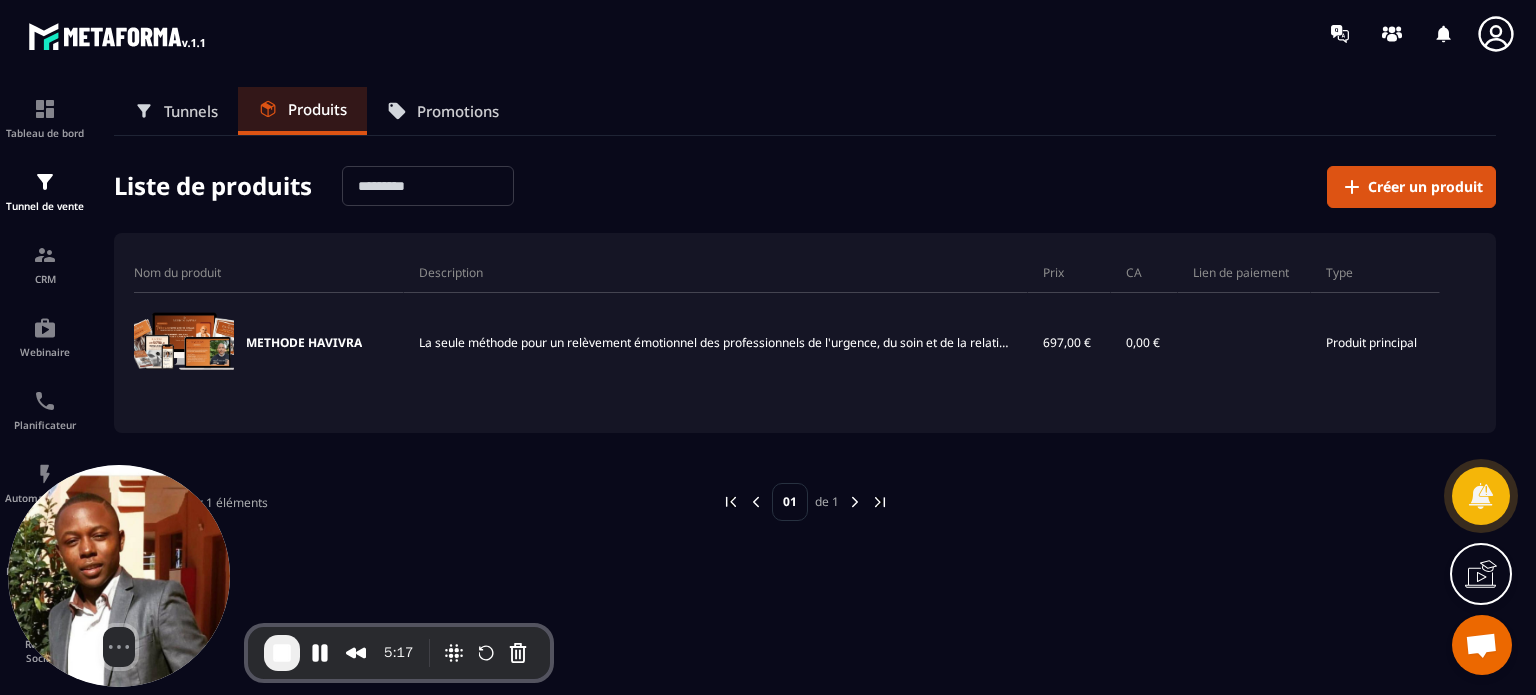 click on "Tunnels" at bounding box center [176, 111] 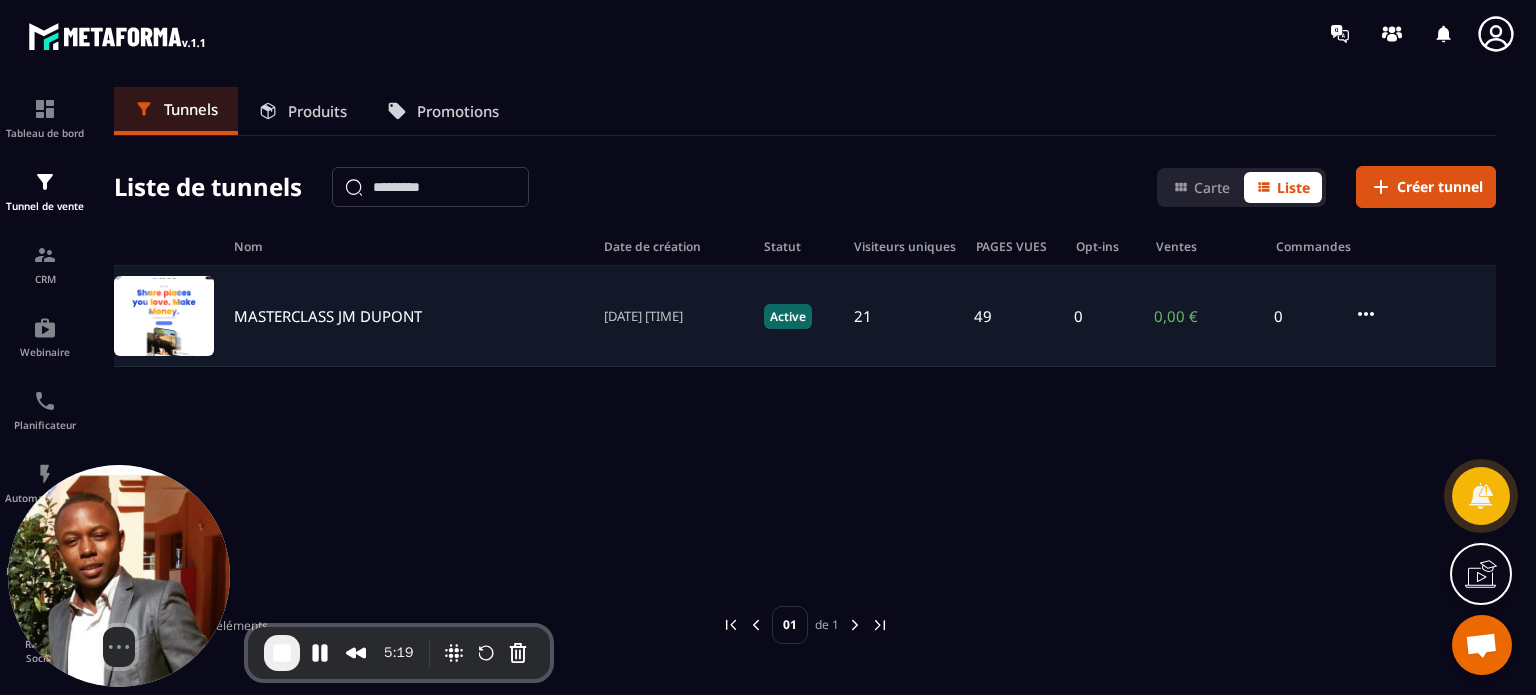 click on "MASTERCLASS JM DUPONT" at bounding box center [328, 316] 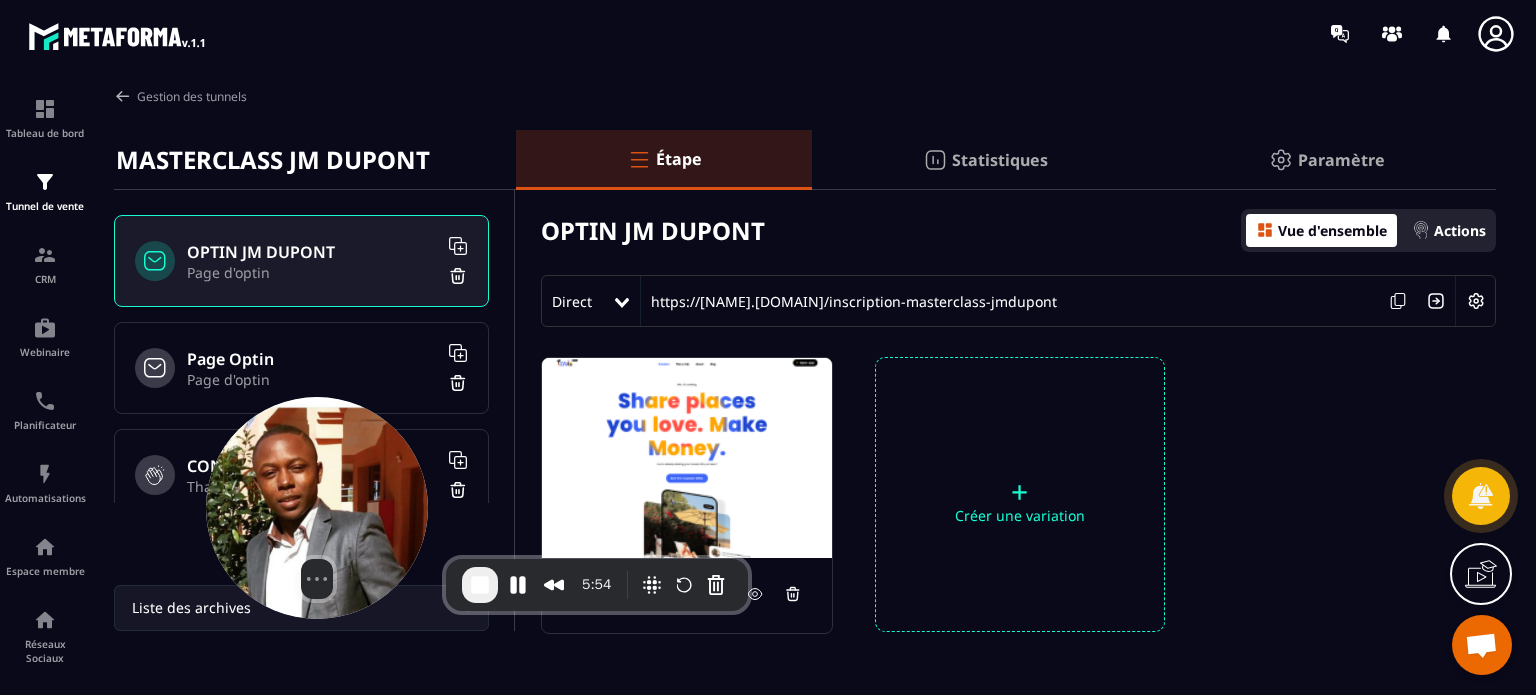 drag, startPoint x: 74, startPoint y: 555, endPoint x: 272, endPoint y: 488, distance: 209.0287 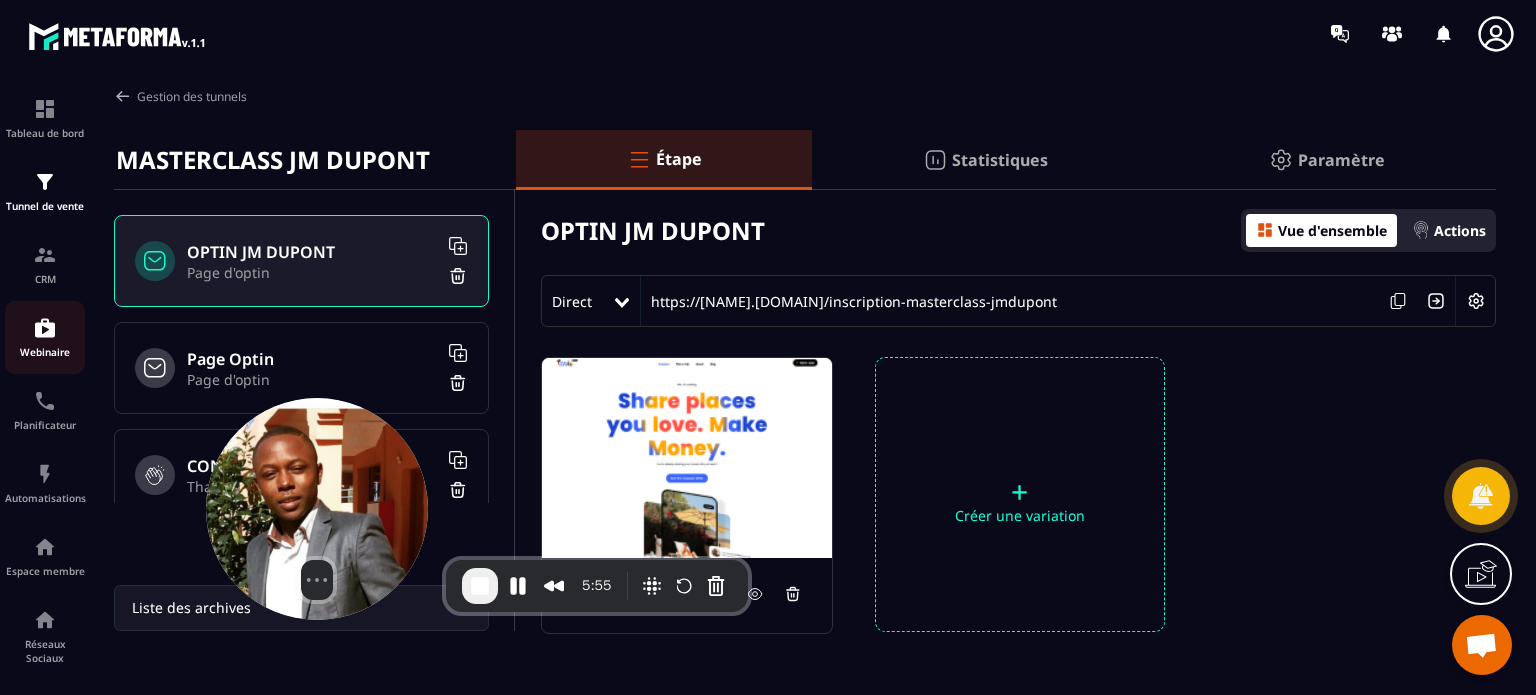 click on "Webinaire" at bounding box center (45, 352) 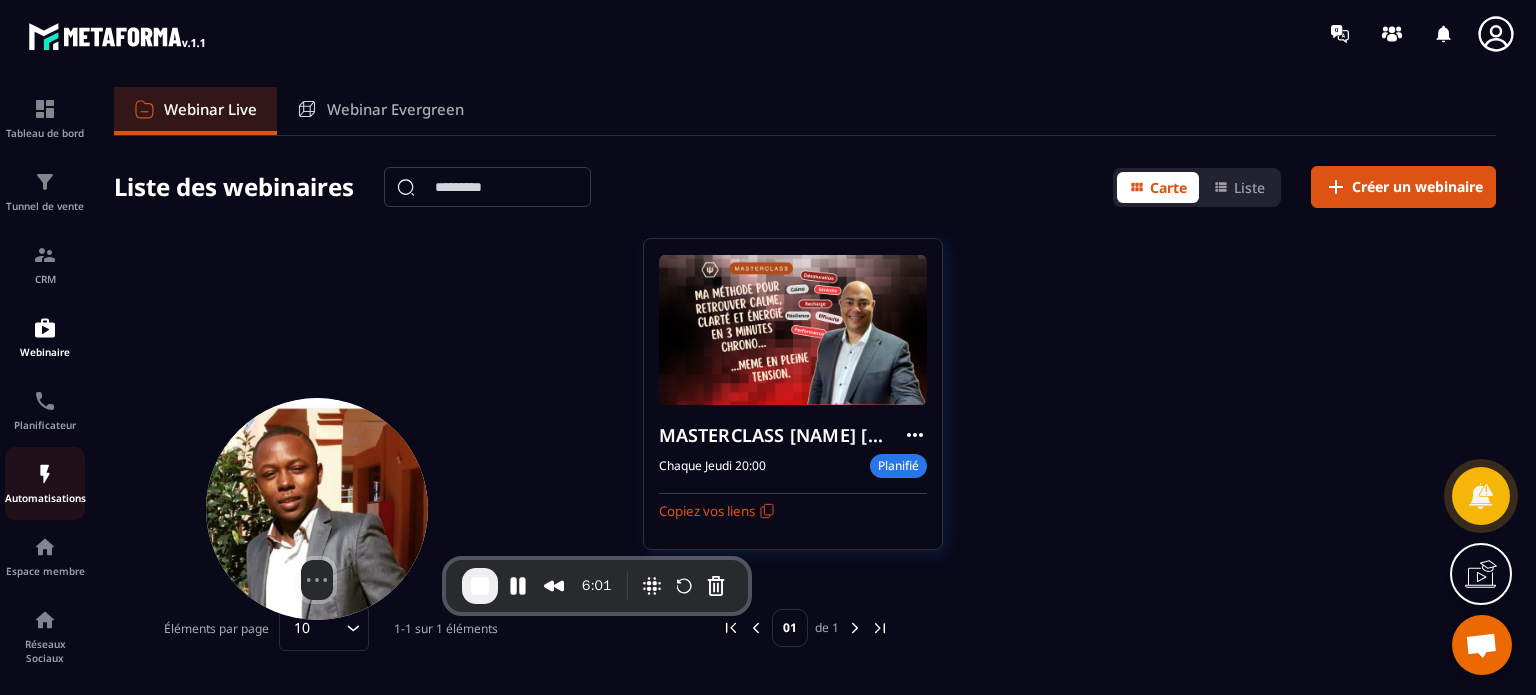 click on "Automatisations" at bounding box center [45, 498] 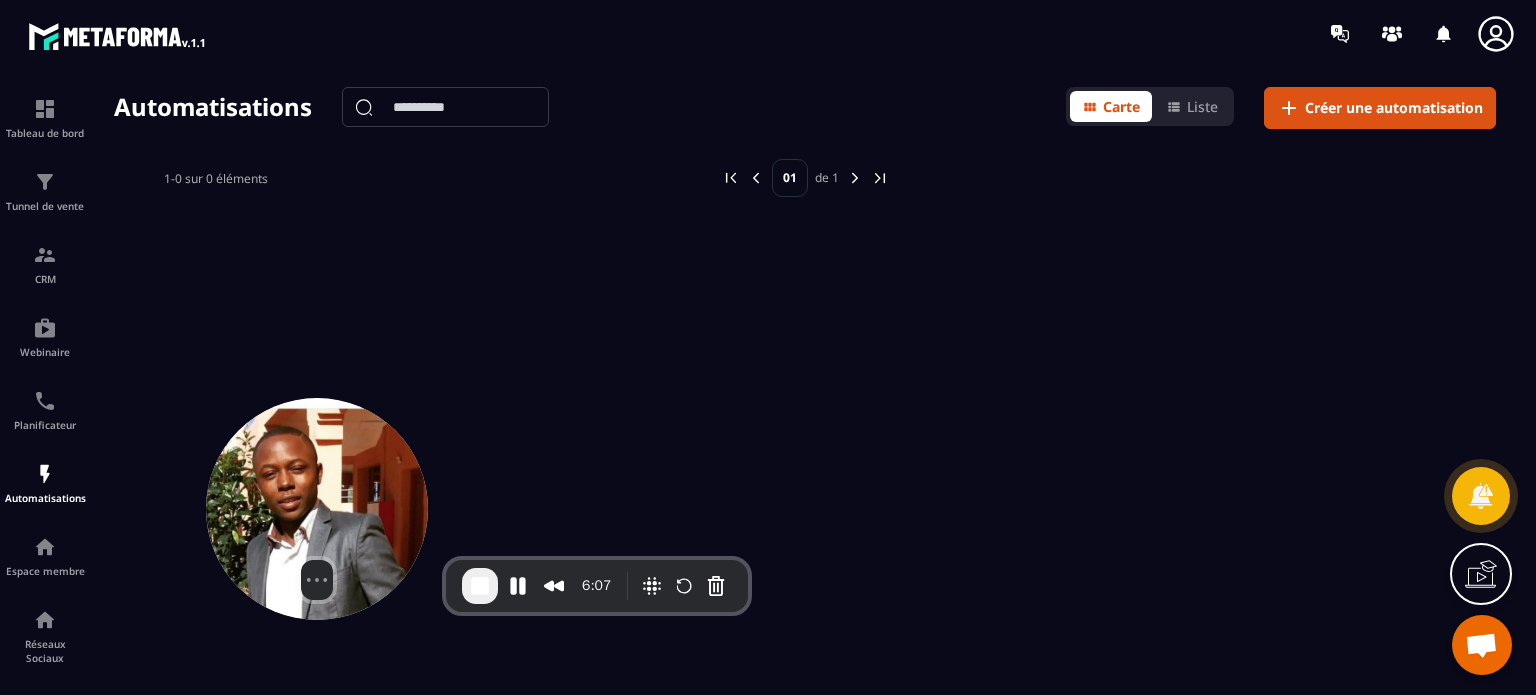 click at bounding box center [480, 586] 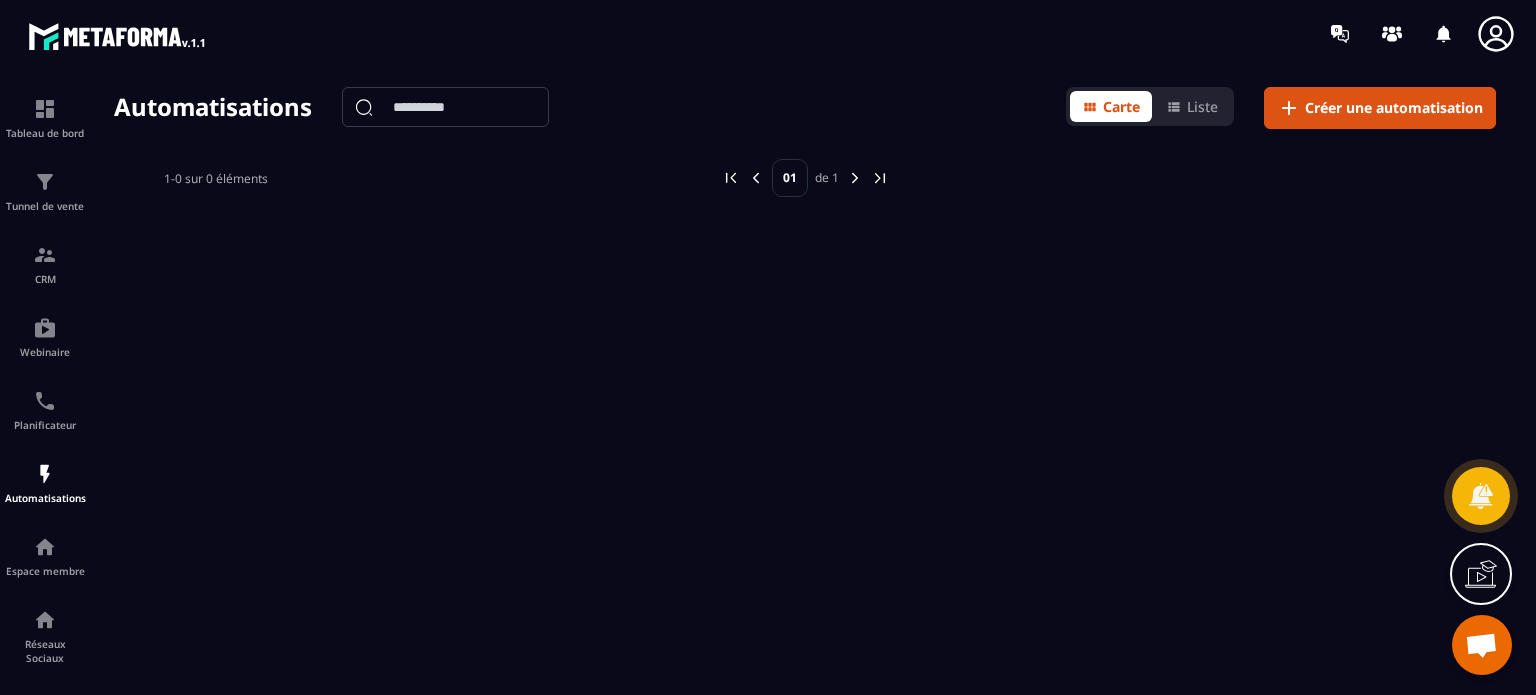 click 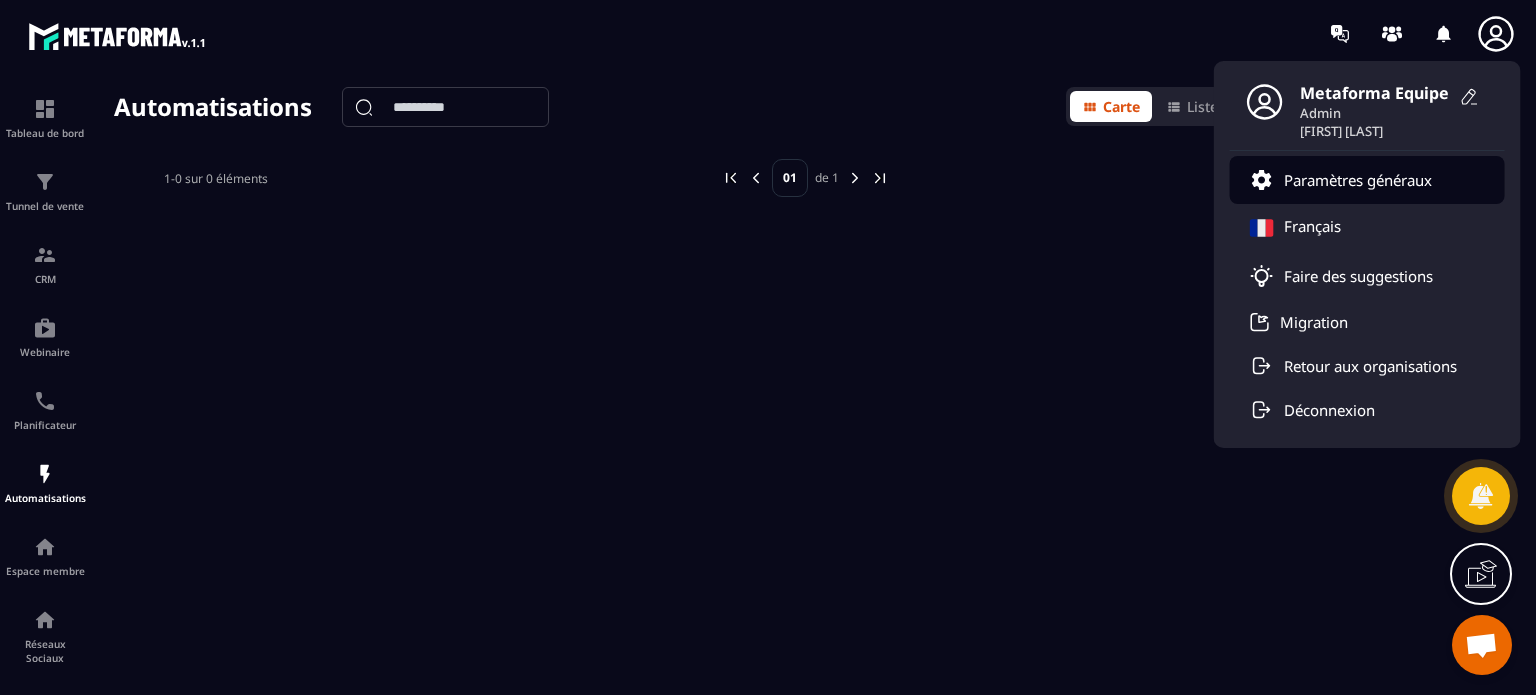 click on "Paramètres généraux" at bounding box center (1358, 180) 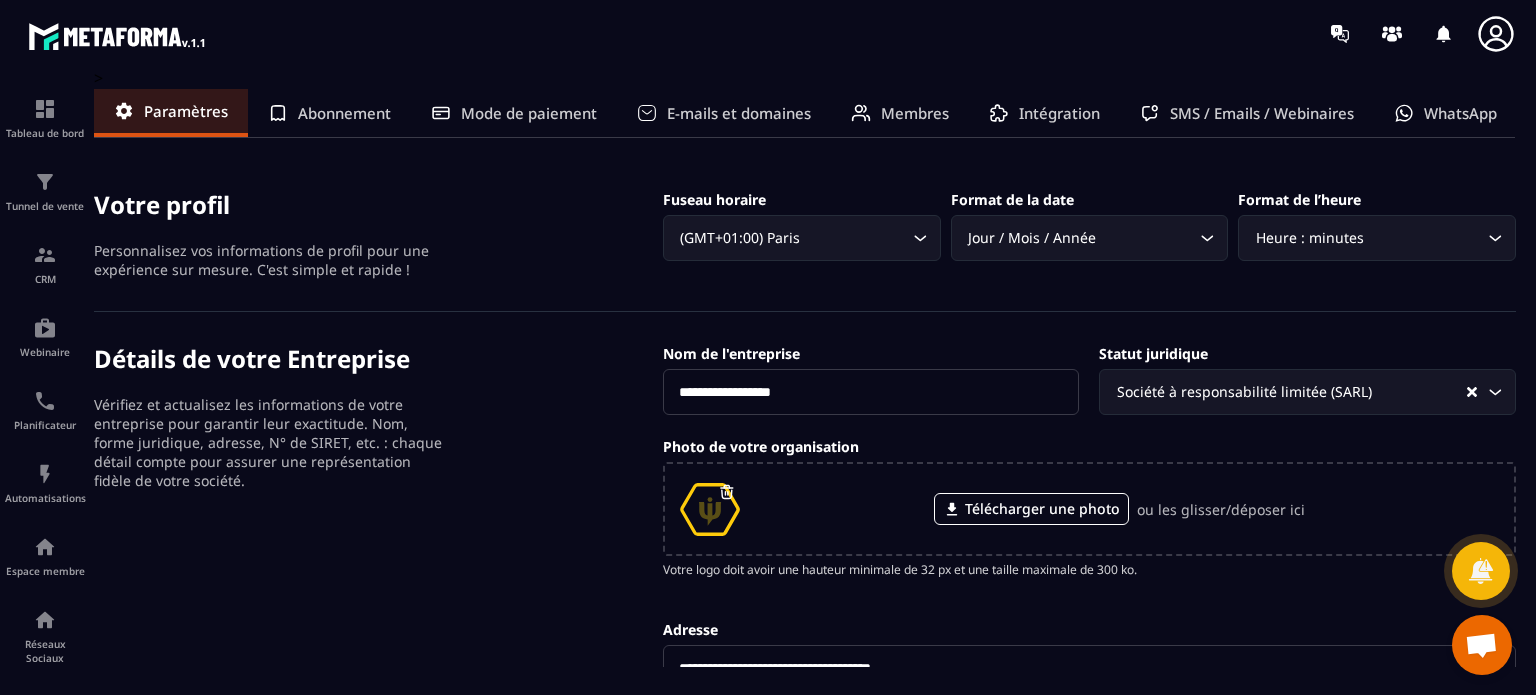 click 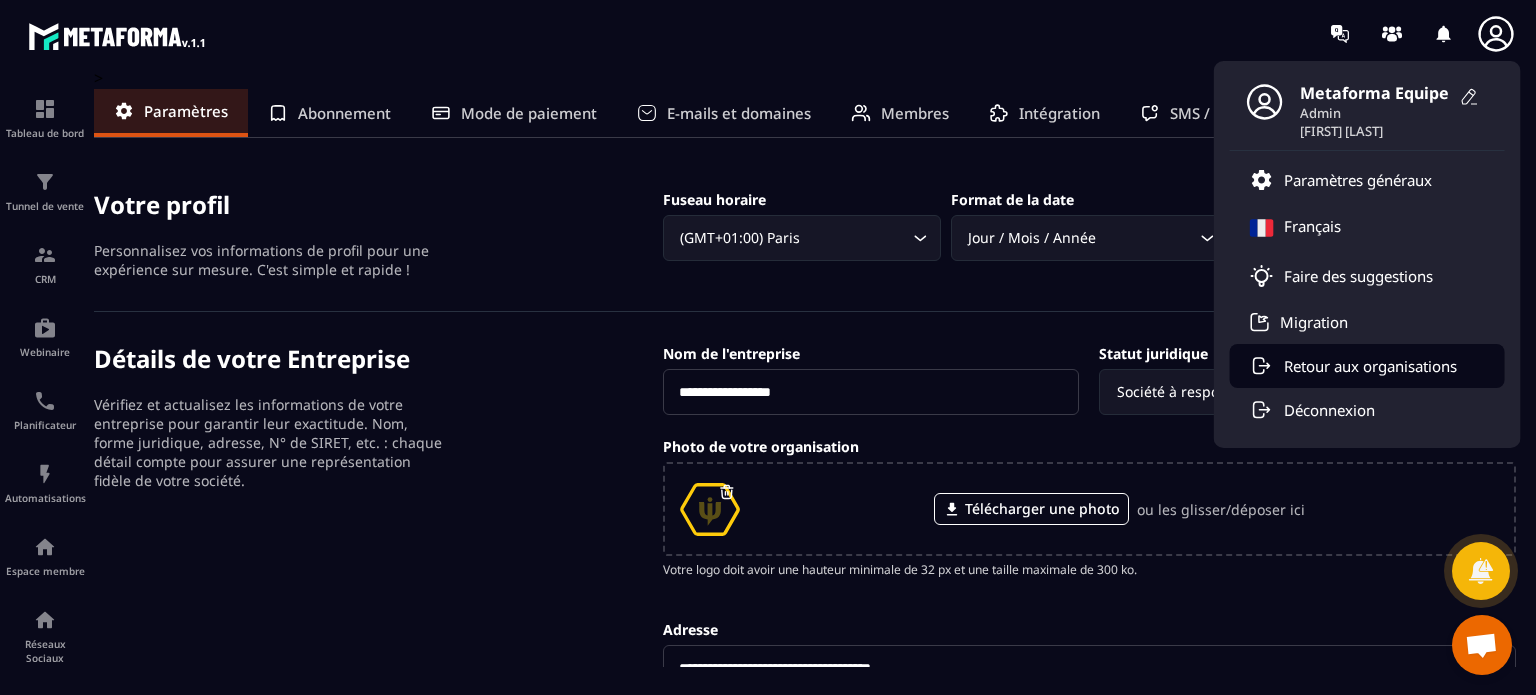 click on "Retour aux organisations" at bounding box center (1367, 366) 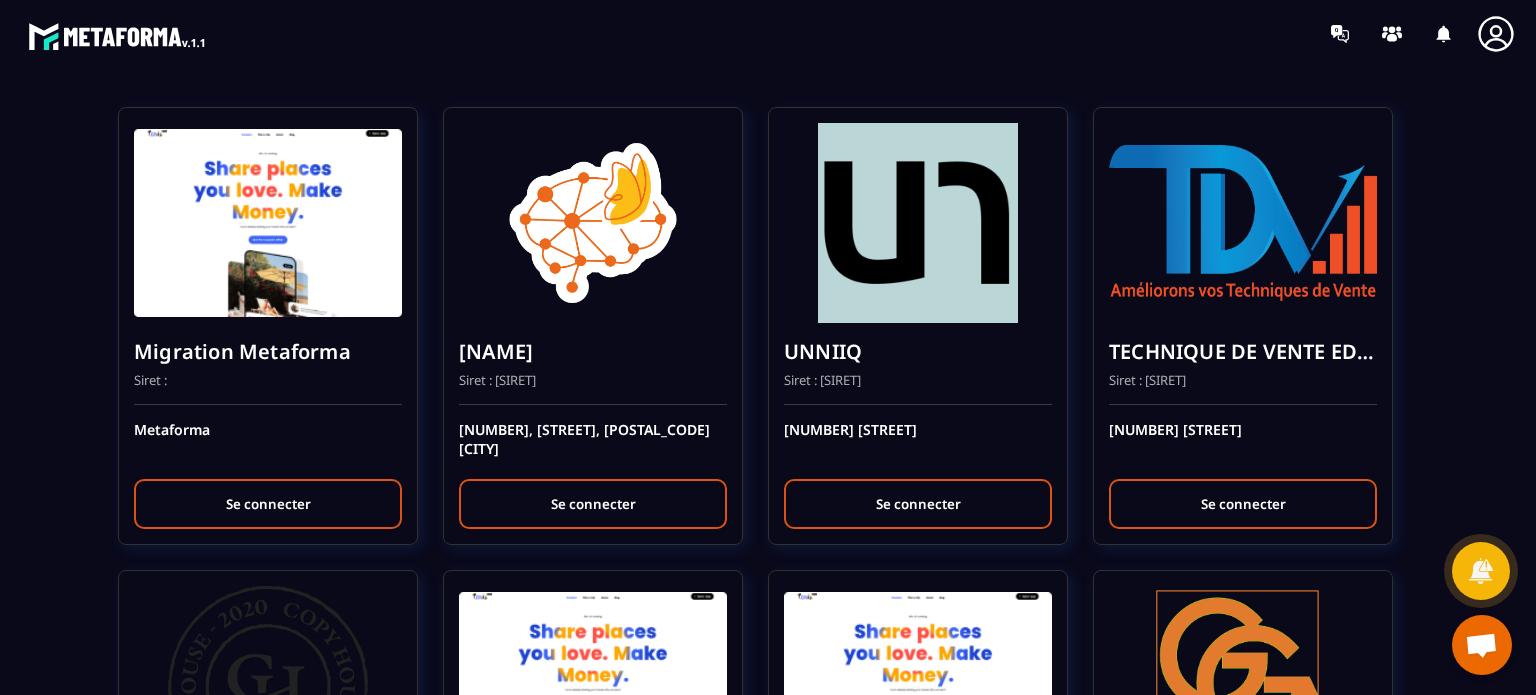 click on "Migration Metaforma Siret : Metaforma Se connecter Happy Girls Siret : [SIRET] [NUMBER], [STREET] [POSTAL_CODE] [CITY] Se connecter UNNIIQ Siret : [SIRET] [NUMBER] [STREET] Se connecter TECHNIQUE DE VENTE EDITION Siret : [SIRET] [NUMBER] [STREET] Se connecter Copy House Siret : [SIRET] [NUMBER] [STREET] Se connecter Allianceimmo Suisse Siret : [STREET] [NUMBER] Se connecter SOLUTIONS ET MANAGERS Siret : [SIRET] [NUMBER] [STREET]-[POSTAL_CODE] [CITY] Se connecter prepabloc Siret : [SIRET] [NUMBER], [STREET] [CITY] Se connecter KILUKRU Siret : [SIRET] [NUMBER] [STREET] Se connecter SARL ORGONITES Siret : [SIRET] [NUMBER] [STREET] Se connecter MANUELA ROSSELL Siret : [SIRET] [NUMBER] [STREET] Se connecter Aligner Siret : [SIRET] [NUMBER] [STREET] [POSTAL_CODE] [CITY] Se connecter BR FORMATIONS Siret : [SIRET] [FIRST]" at bounding box center [768, 2230] 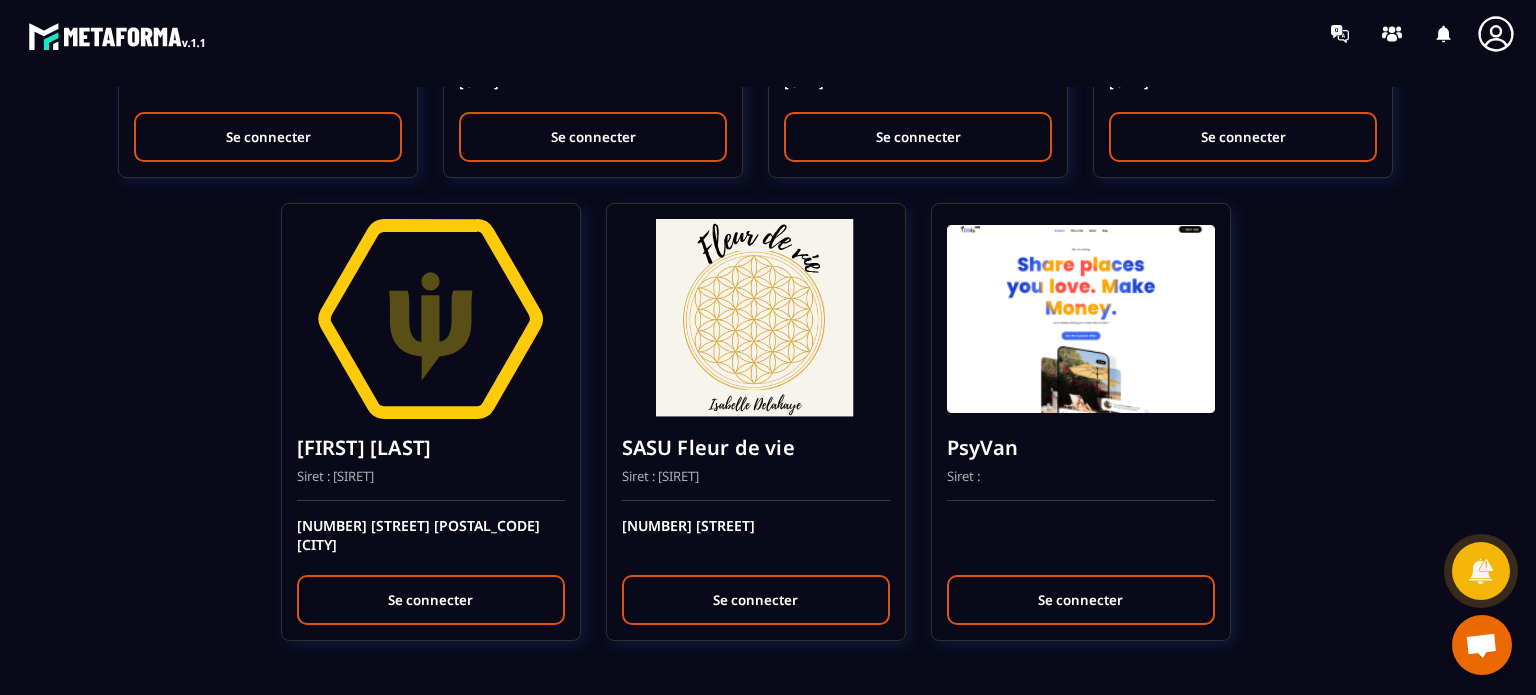scroll, scrollTop: 3646, scrollLeft: 0, axis: vertical 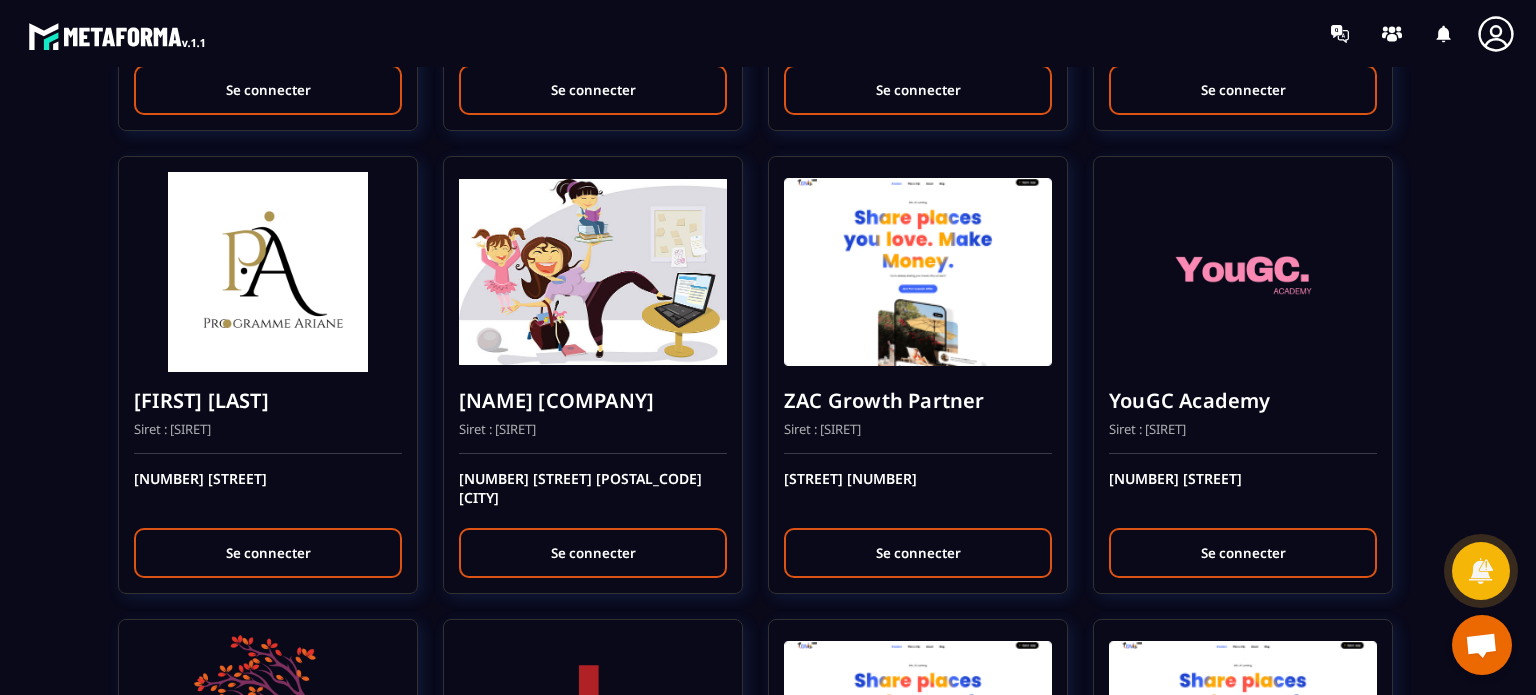 click on "YouGC Academy" at bounding box center (1243, 401) 